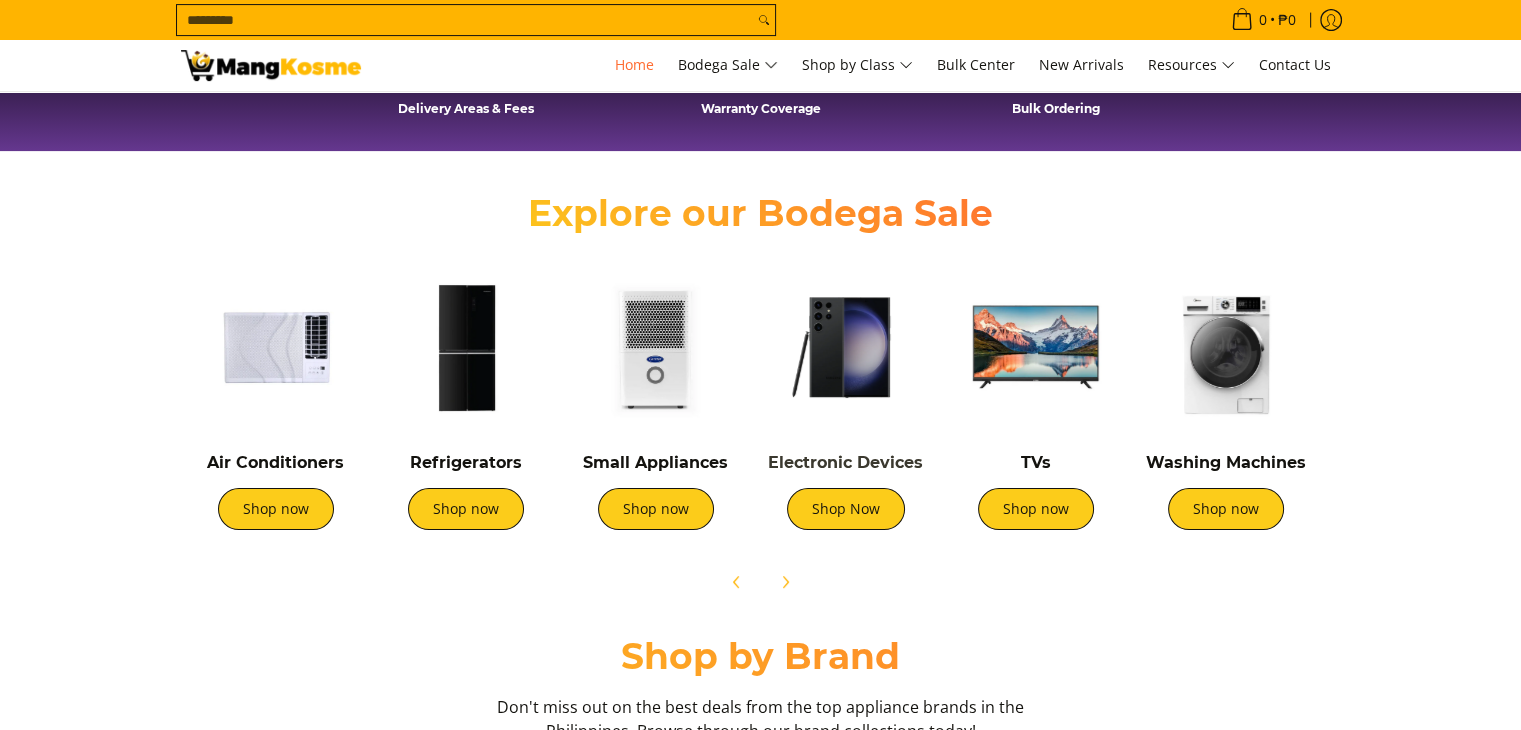scroll, scrollTop: 600, scrollLeft: 0, axis: vertical 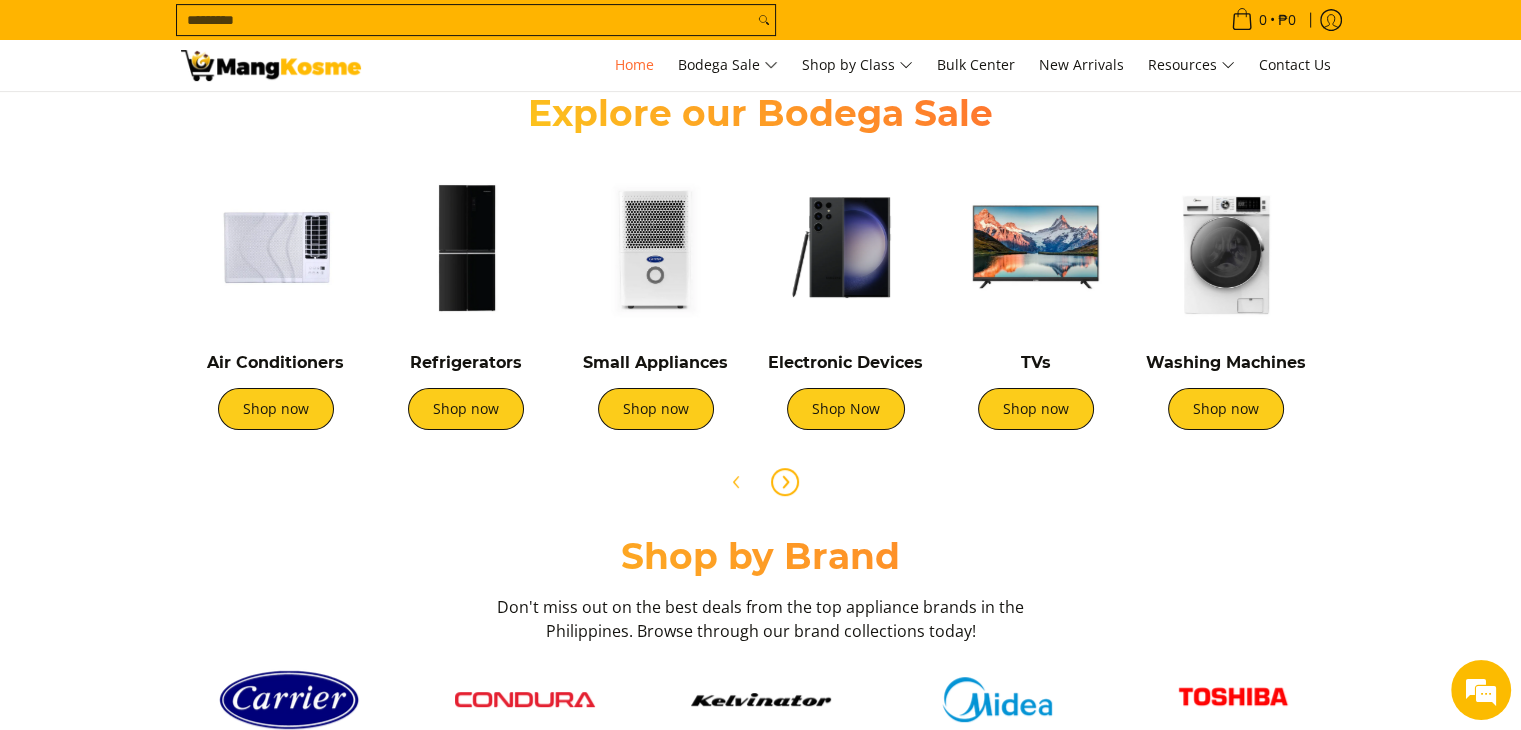 click at bounding box center (785, 482) 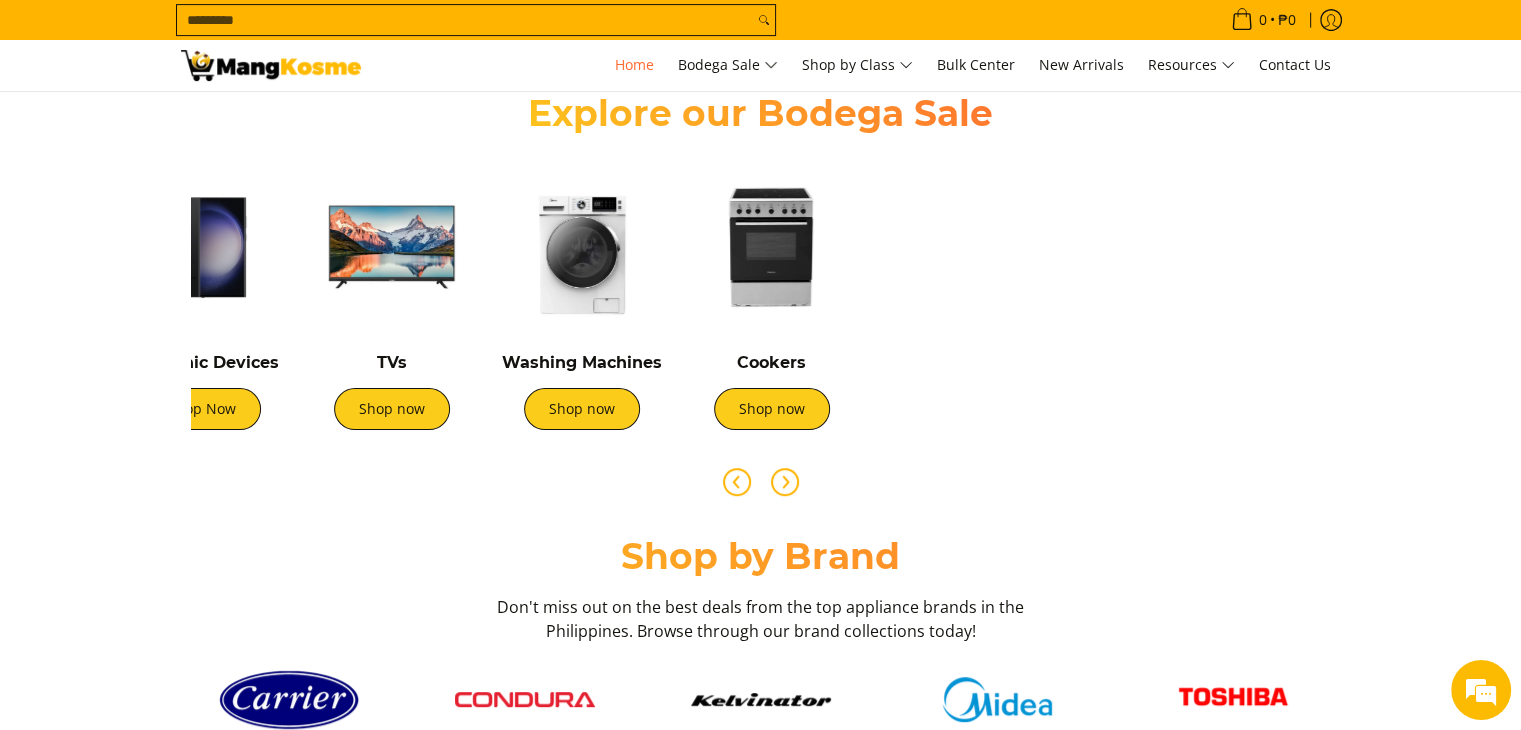 scroll, scrollTop: 0, scrollLeft: 768, axis: horizontal 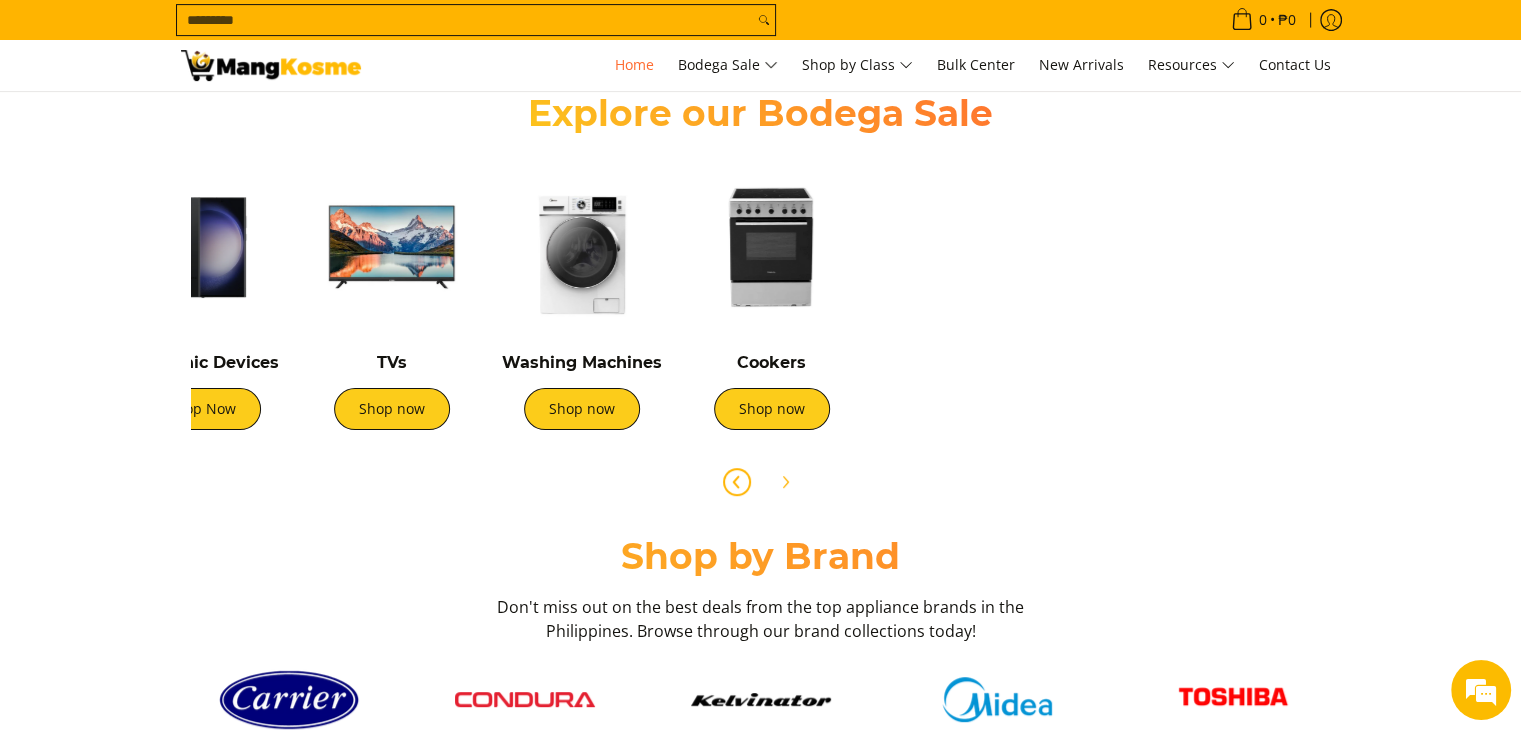 click at bounding box center [737, 482] 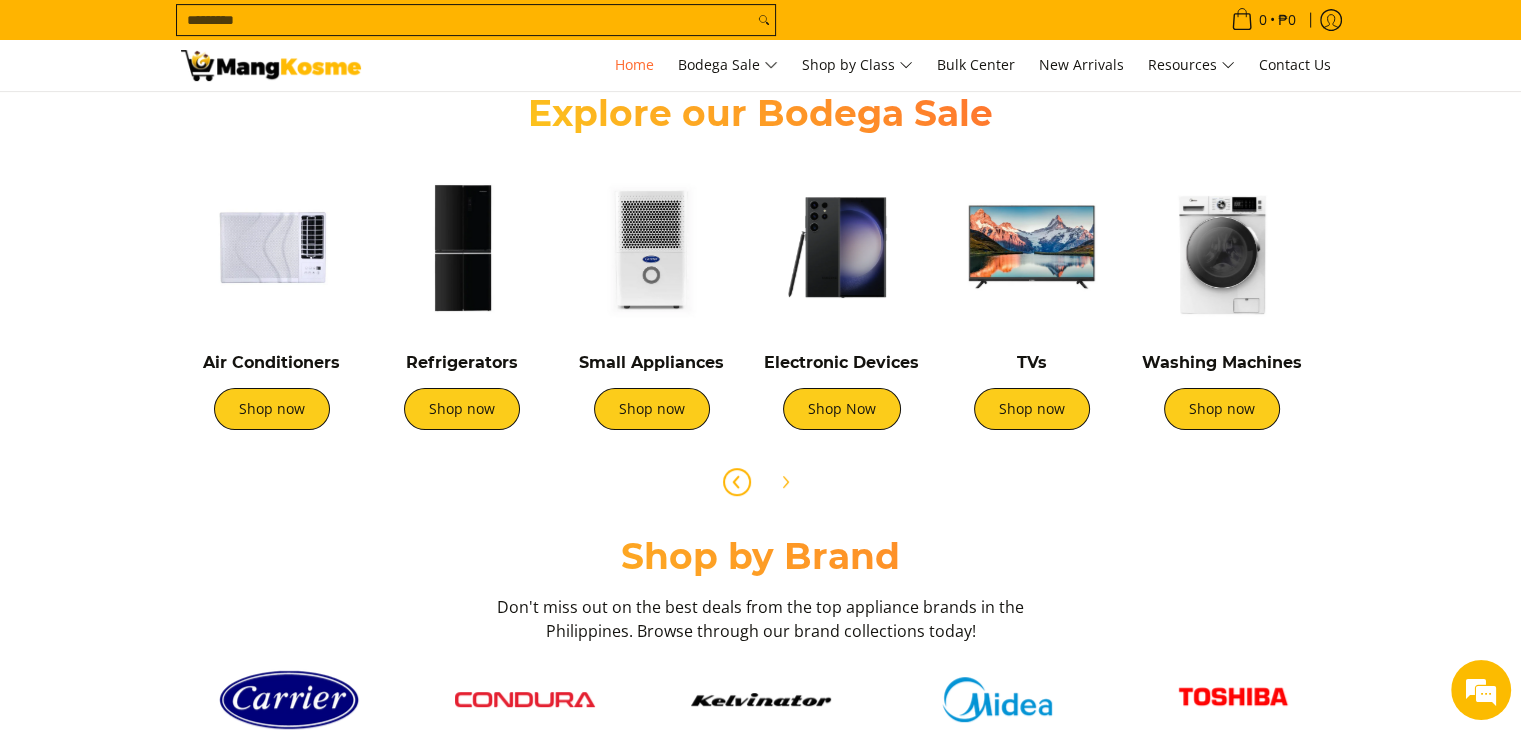 scroll, scrollTop: 0, scrollLeft: 0, axis: both 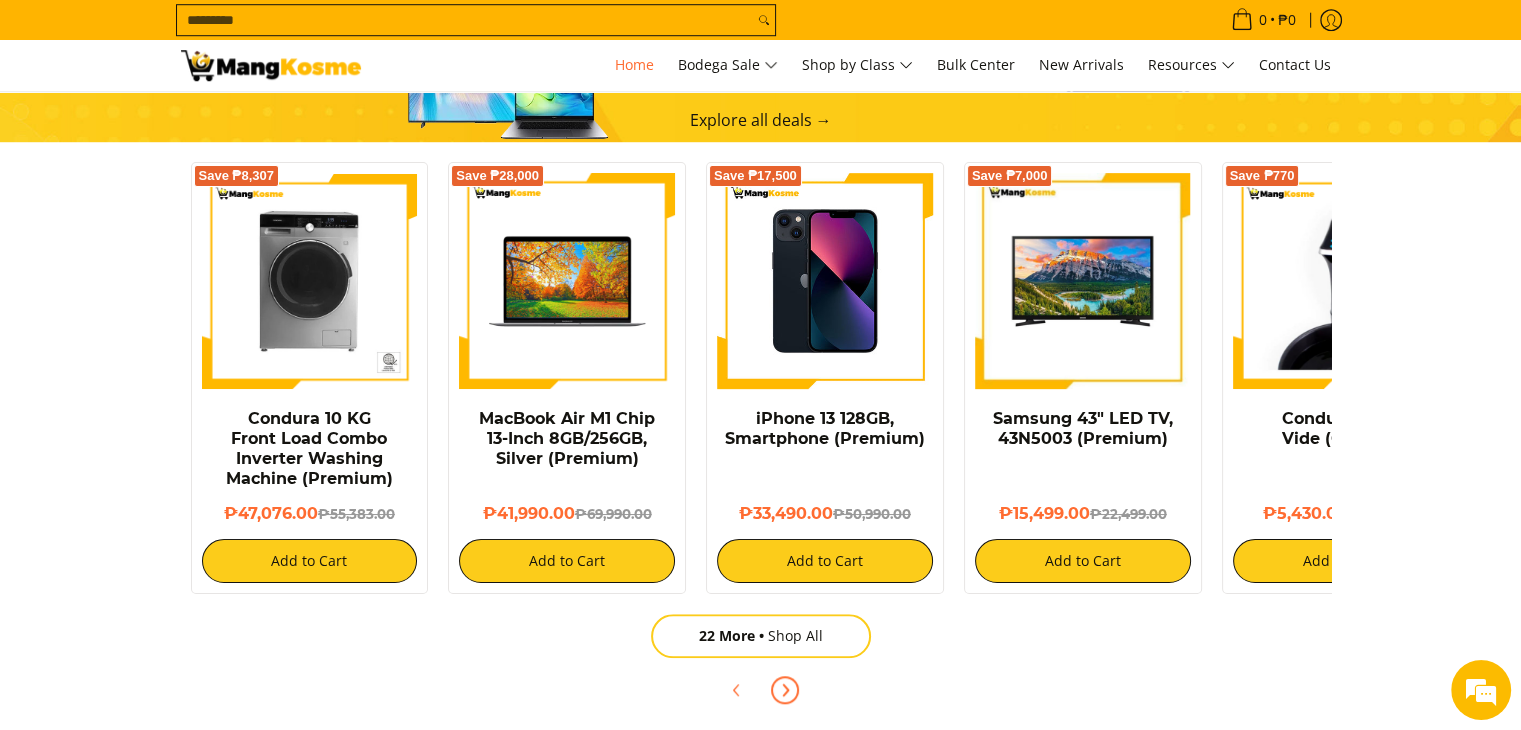 click at bounding box center (785, 690) 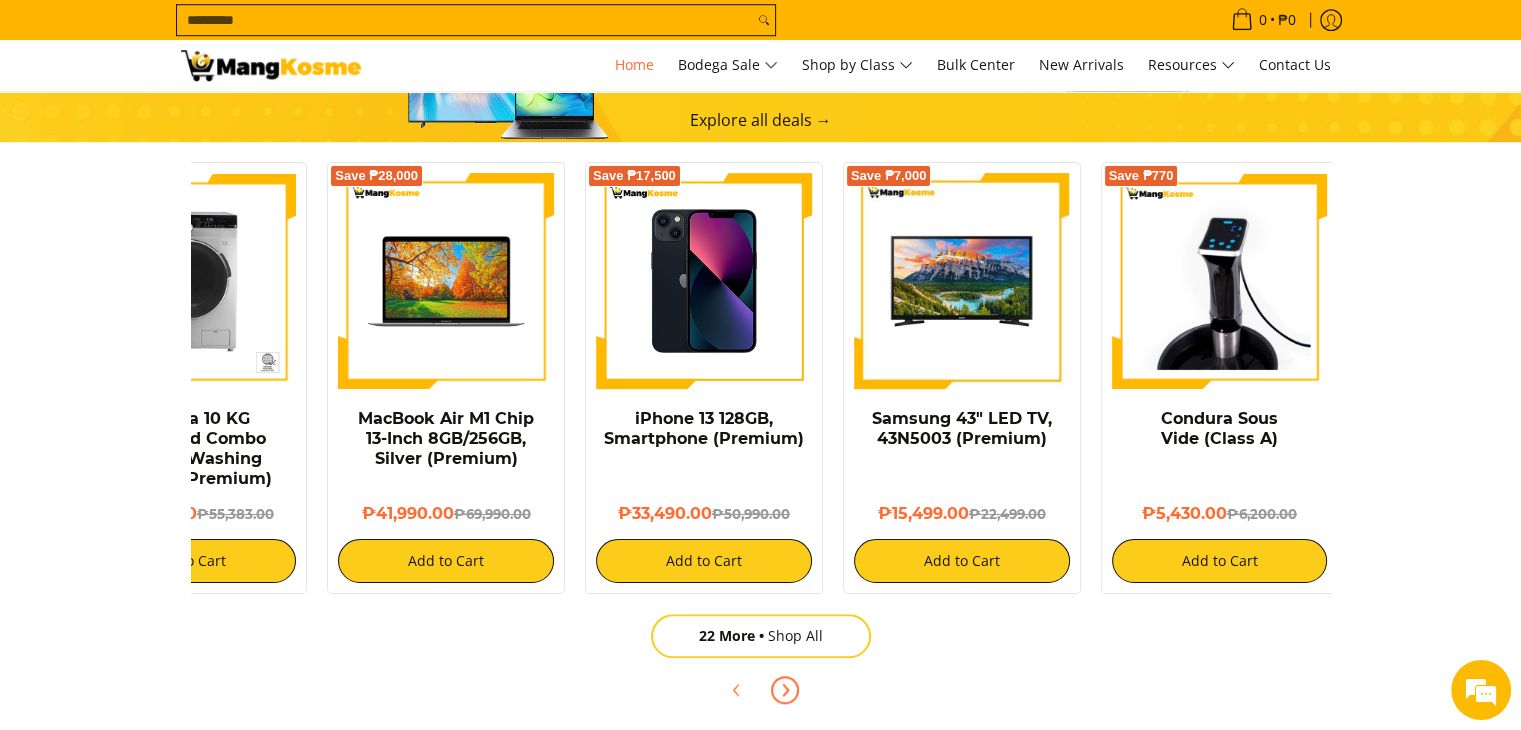 scroll, scrollTop: 0, scrollLeft: 386, axis: horizontal 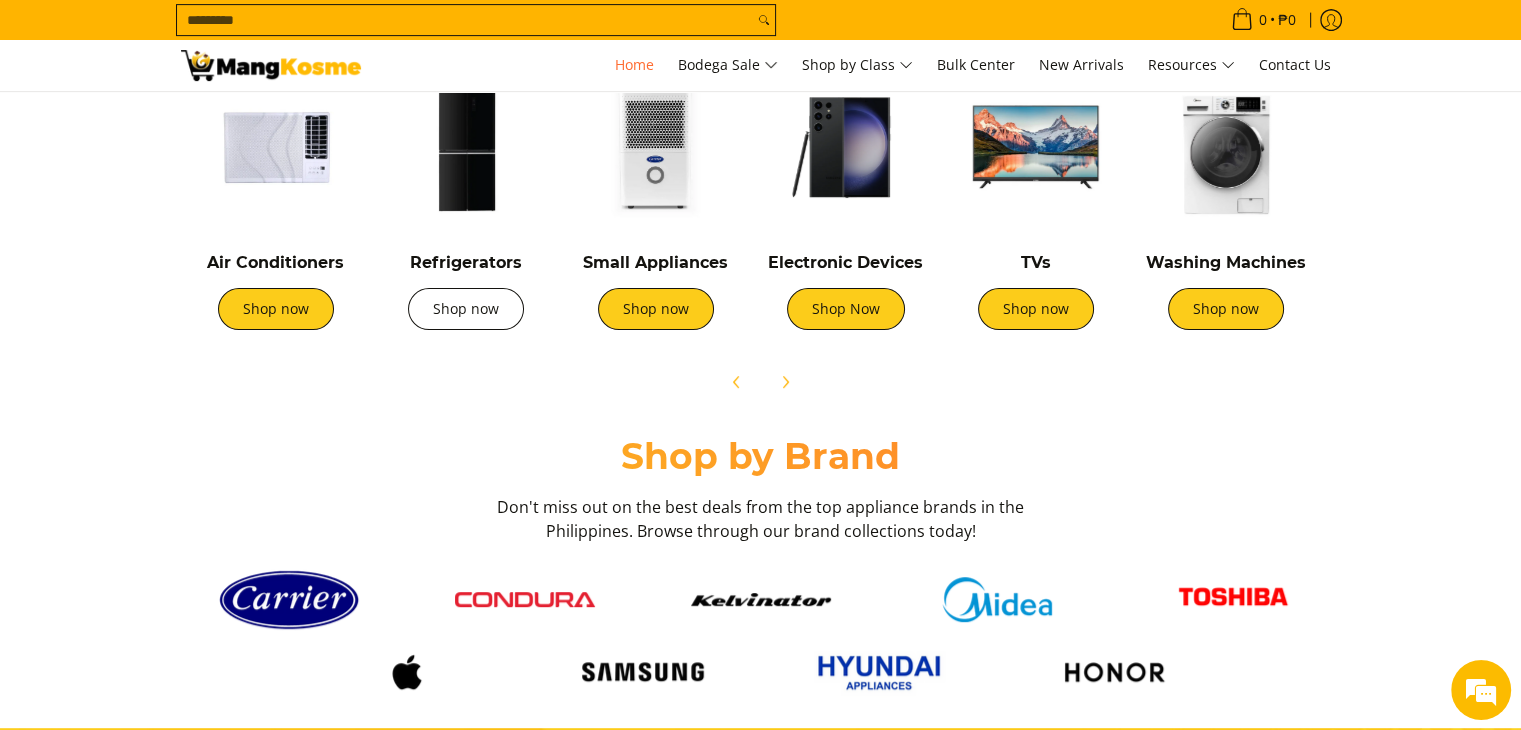 click on "Shop now" at bounding box center [466, 309] 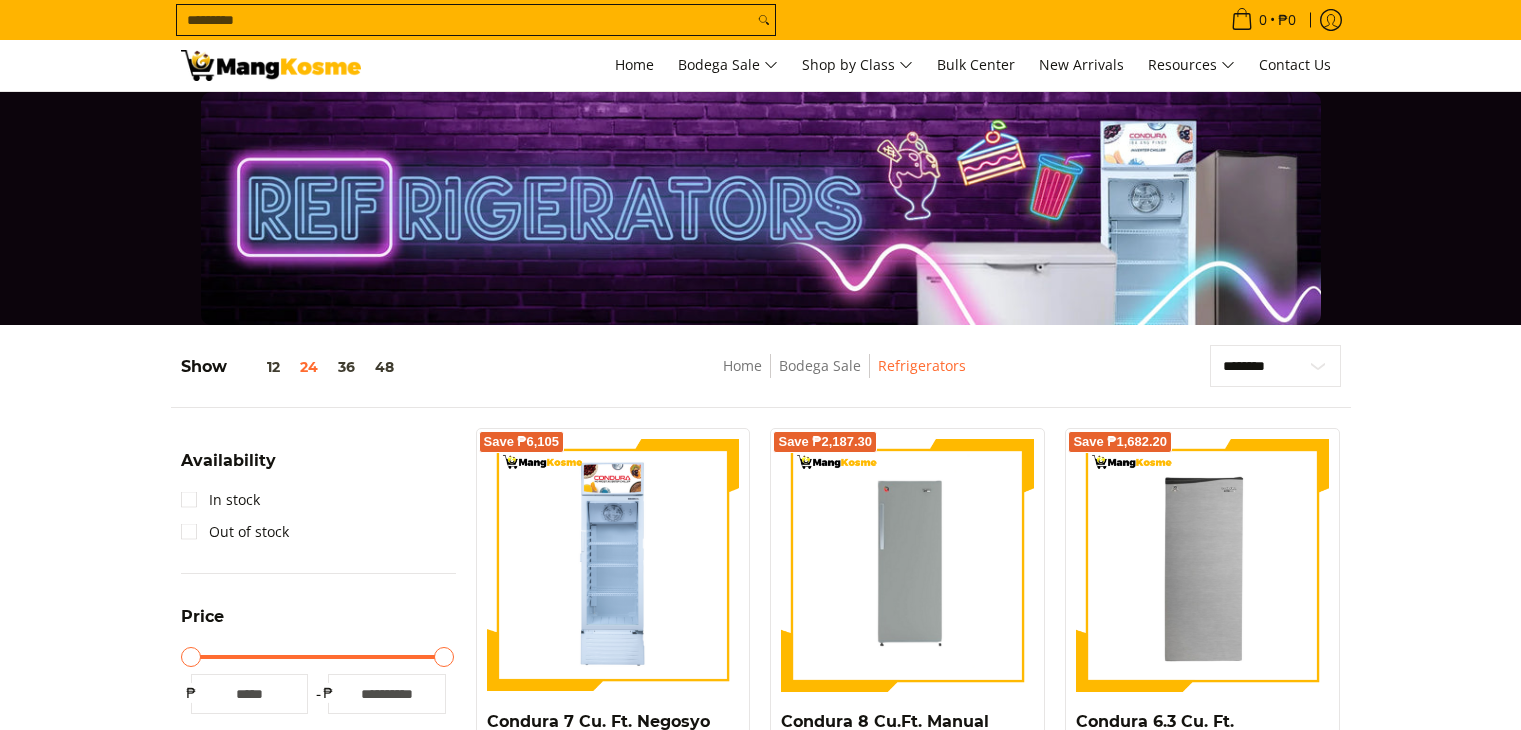 scroll, scrollTop: 400, scrollLeft: 0, axis: vertical 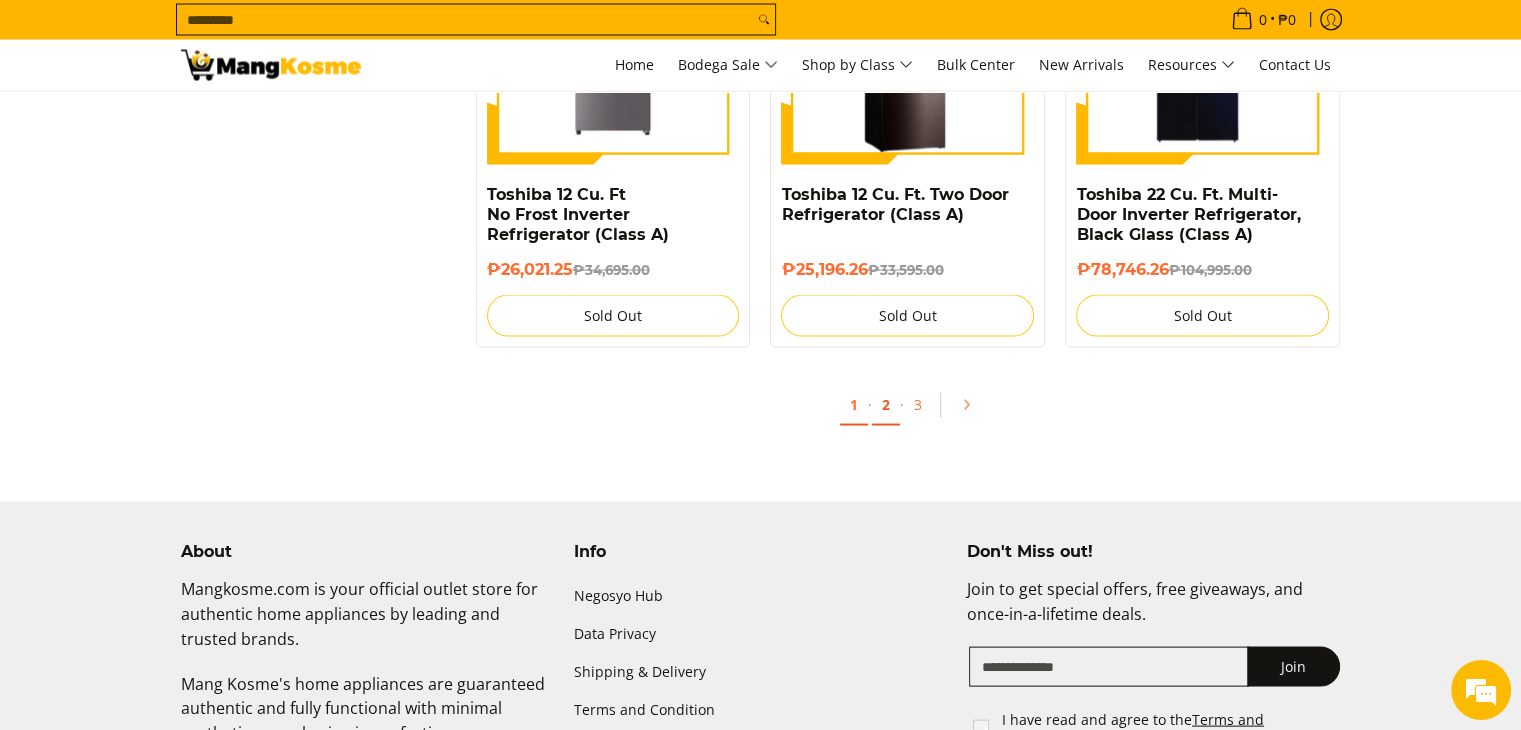 click on "2" at bounding box center (886, 405) 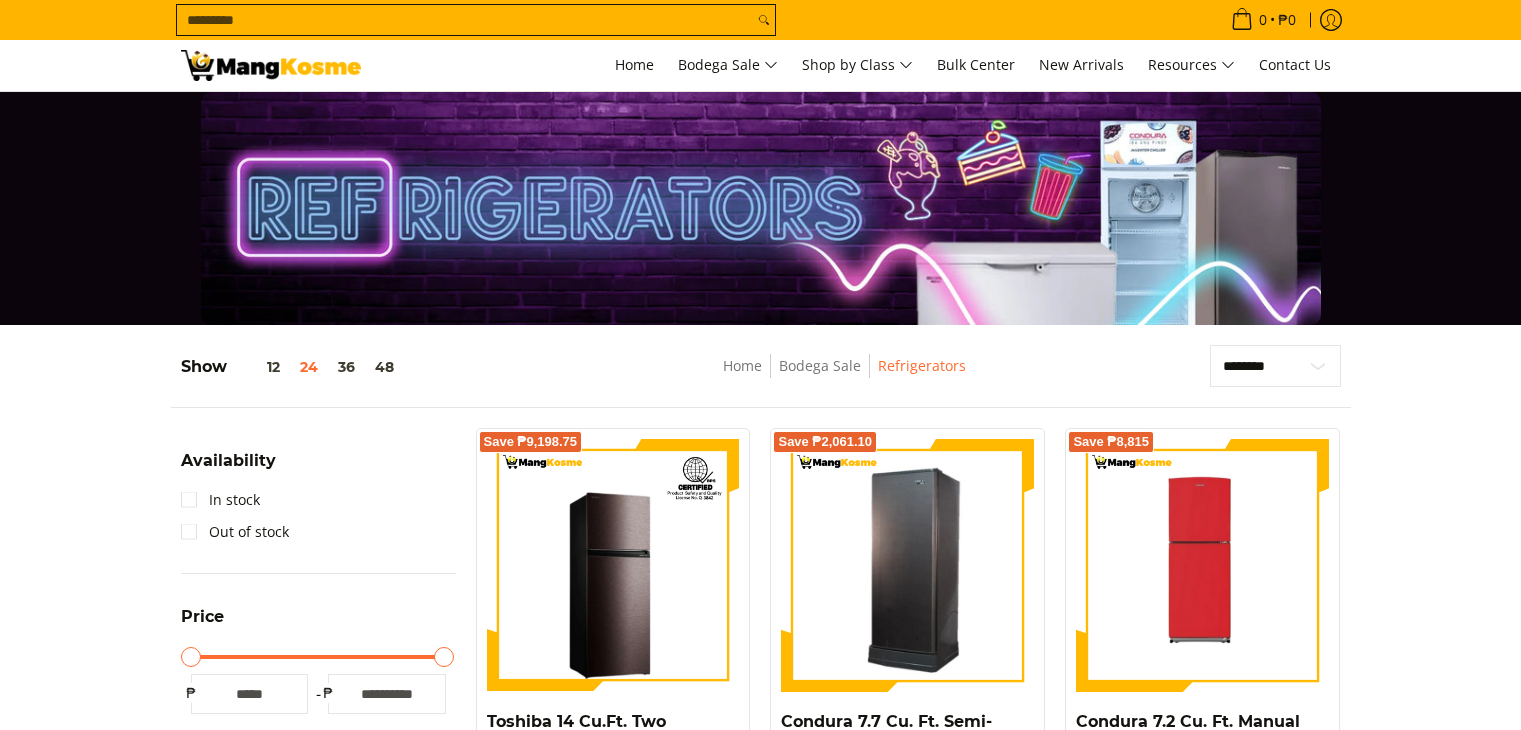 scroll, scrollTop: 100, scrollLeft: 0, axis: vertical 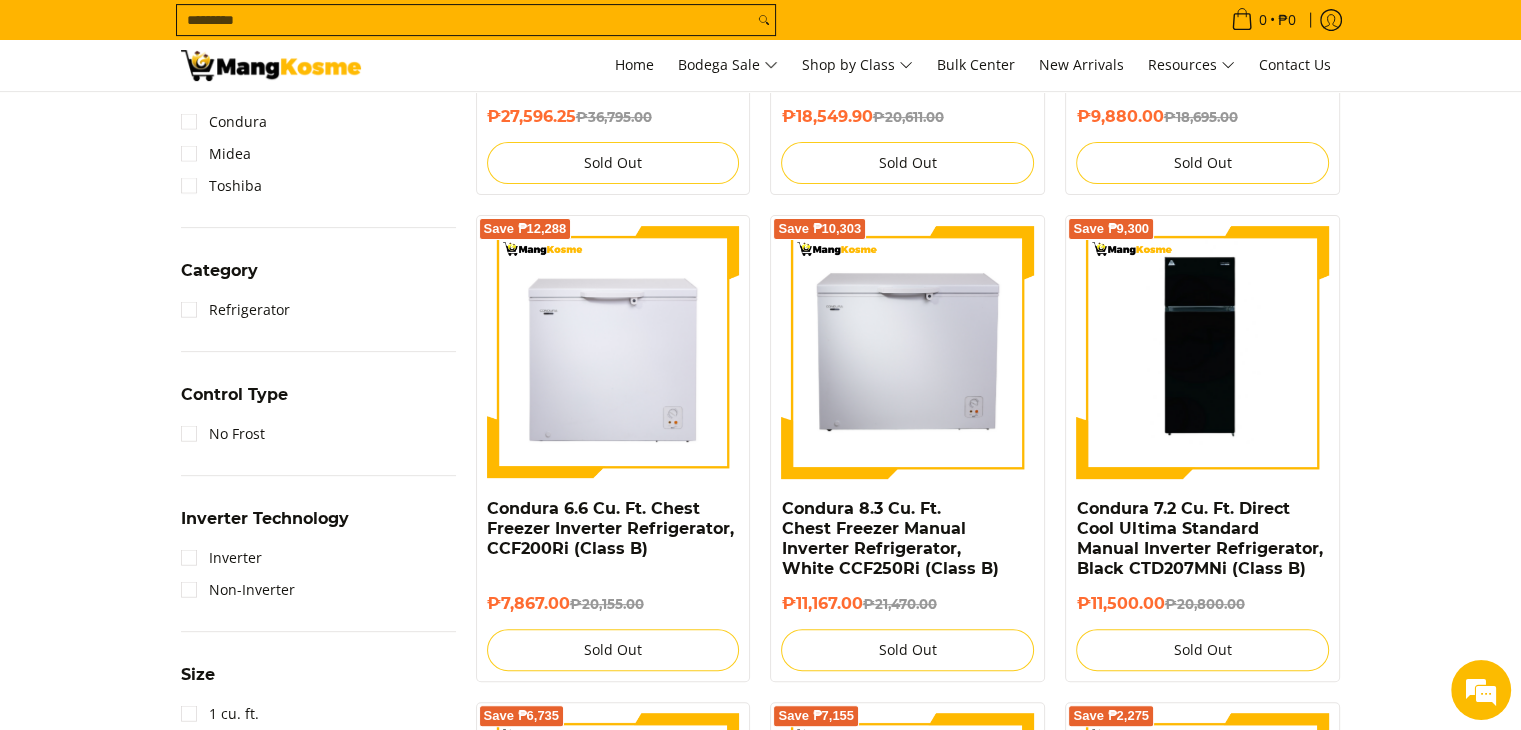 click at bounding box center (271, 65) 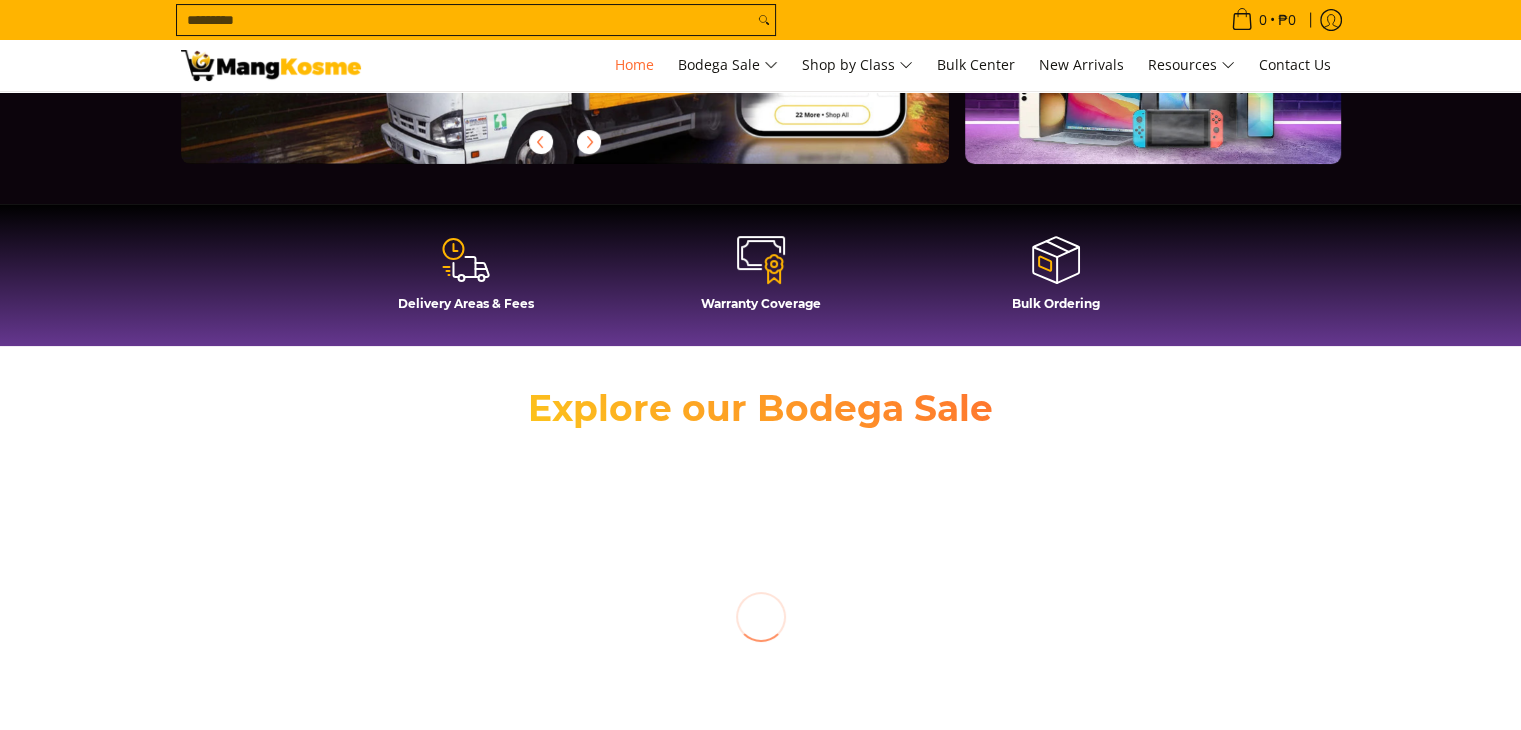 scroll, scrollTop: 0, scrollLeft: 0, axis: both 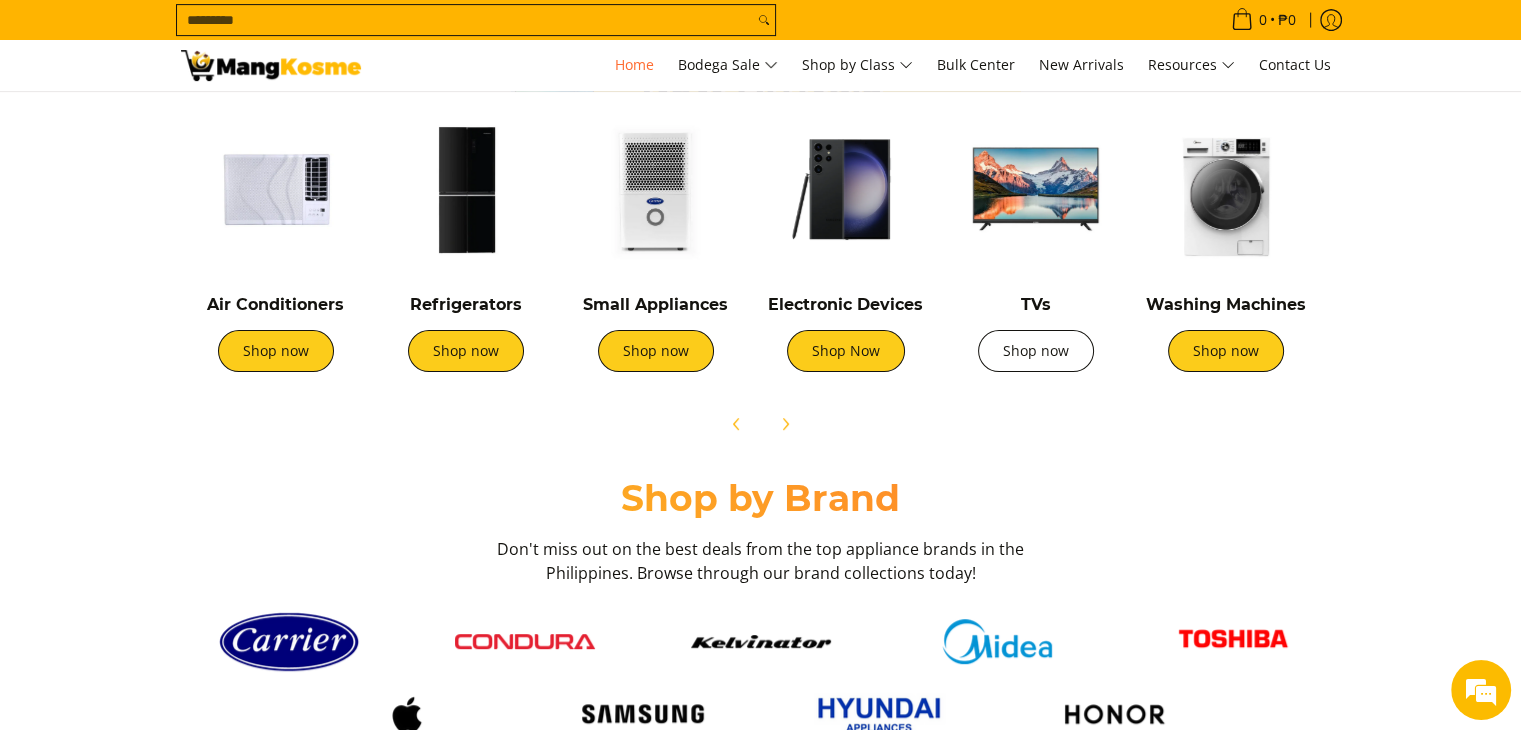 click on "Shop now" at bounding box center [1036, 351] 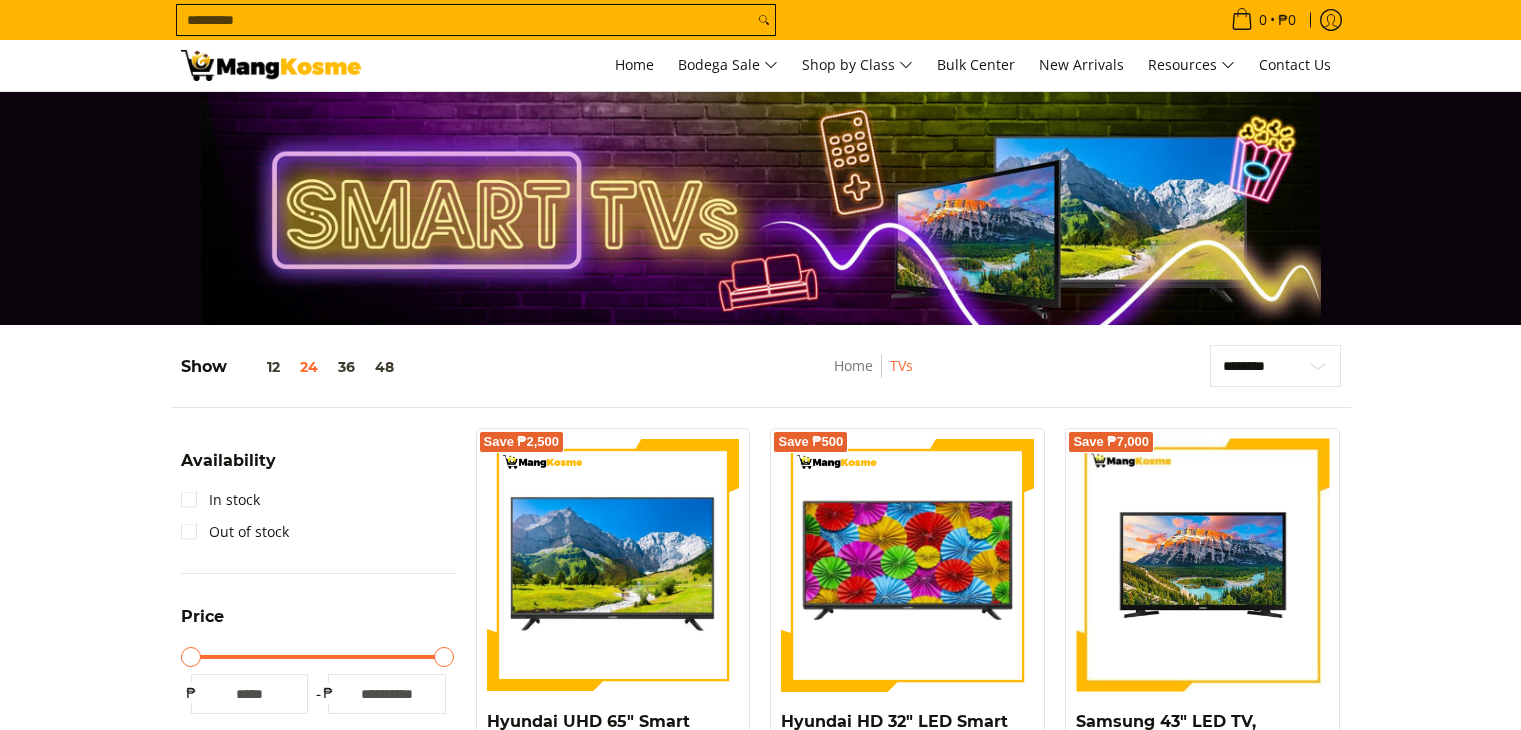 scroll, scrollTop: 300, scrollLeft: 0, axis: vertical 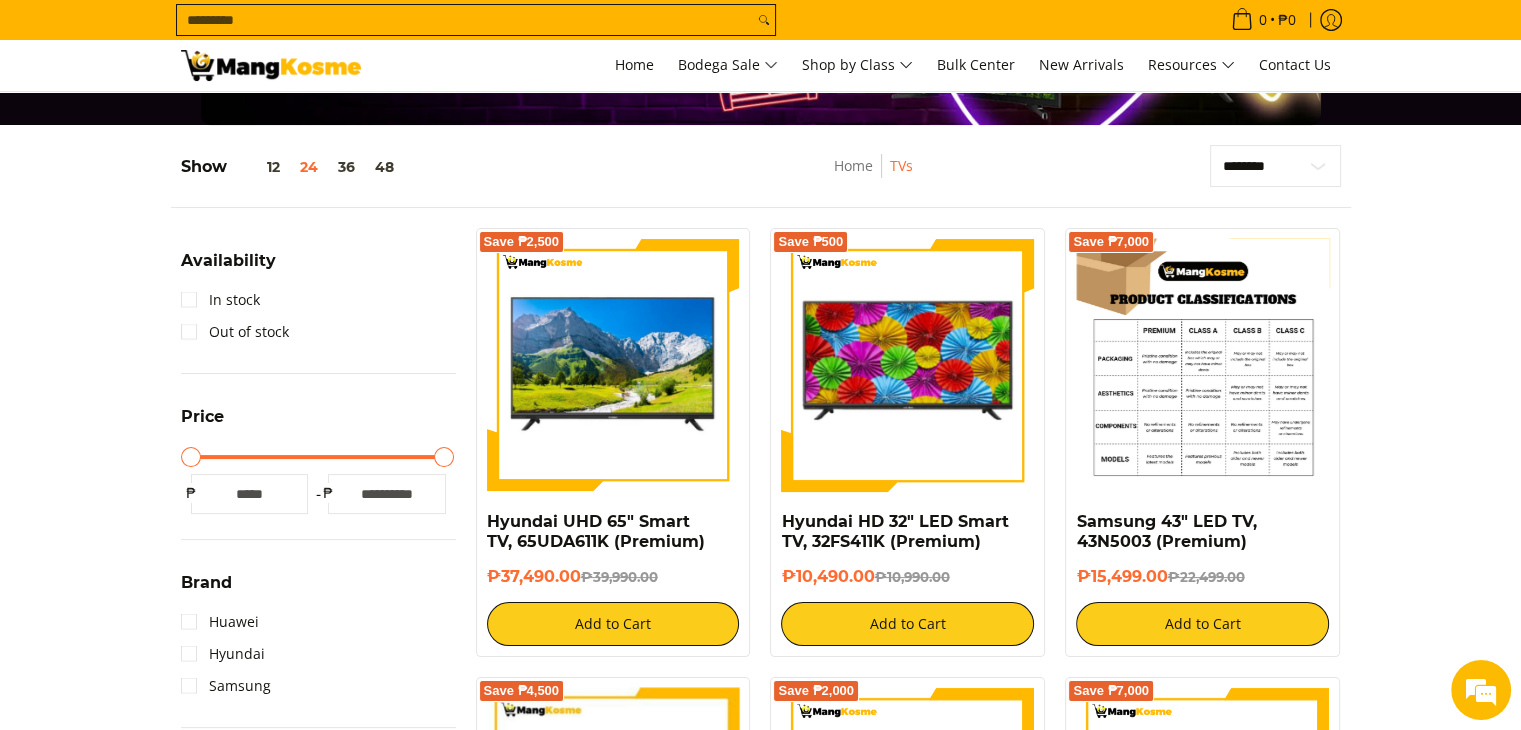 click at bounding box center (1202, 365) 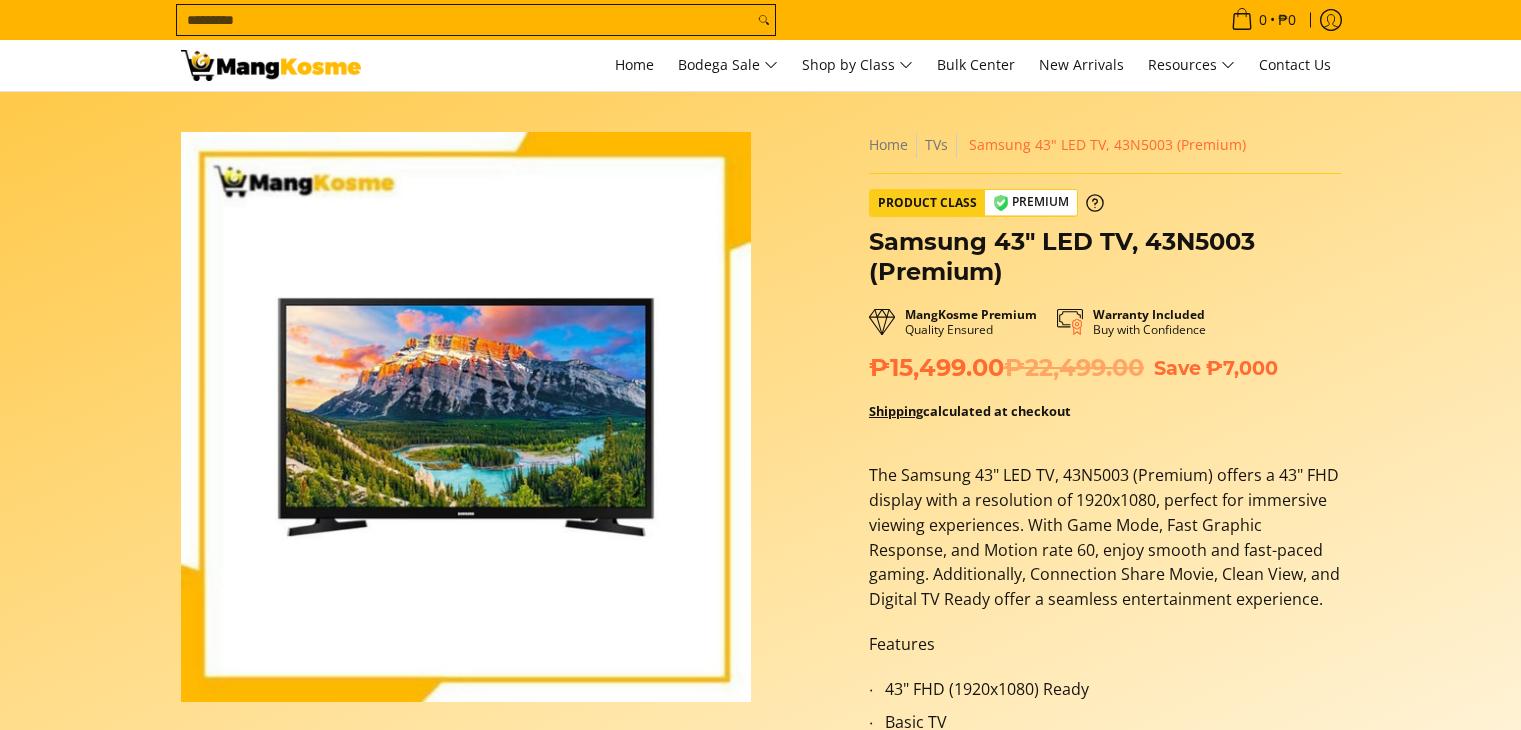 scroll, scrollTop: 0, scrollLeft: 0, axis: both 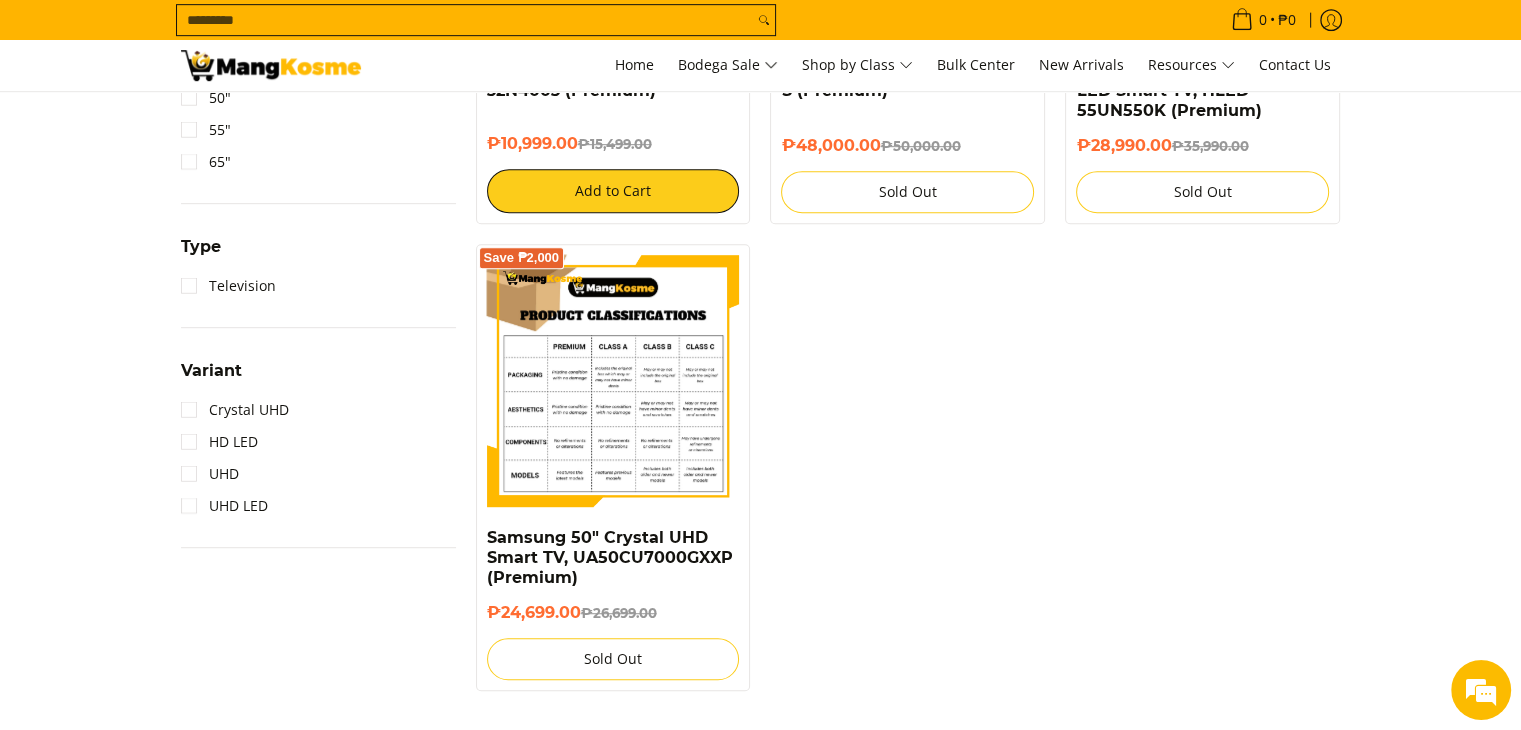click at bounding box center [613, 381] 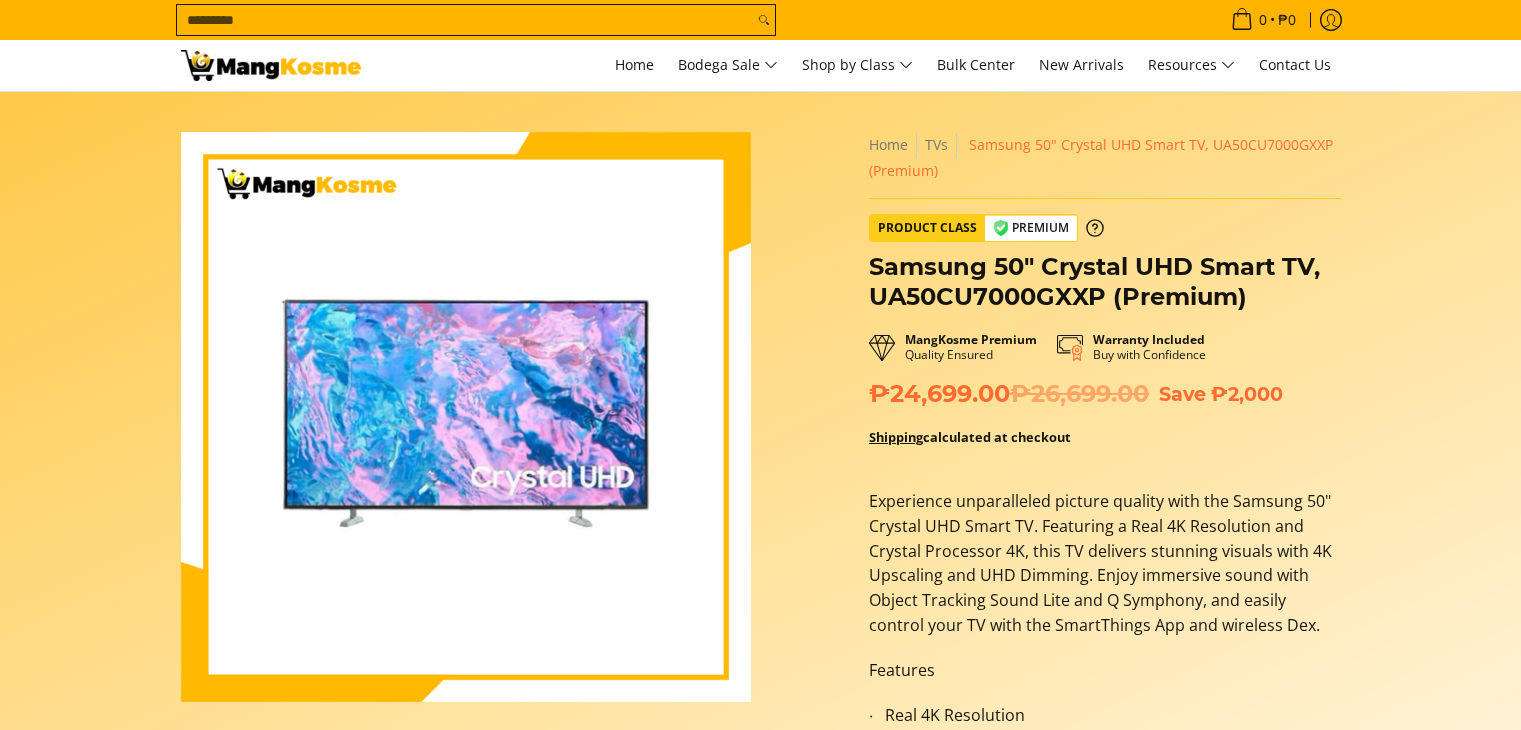 scroll, scrollTop: 0, scrollLeft: 0, axis: both 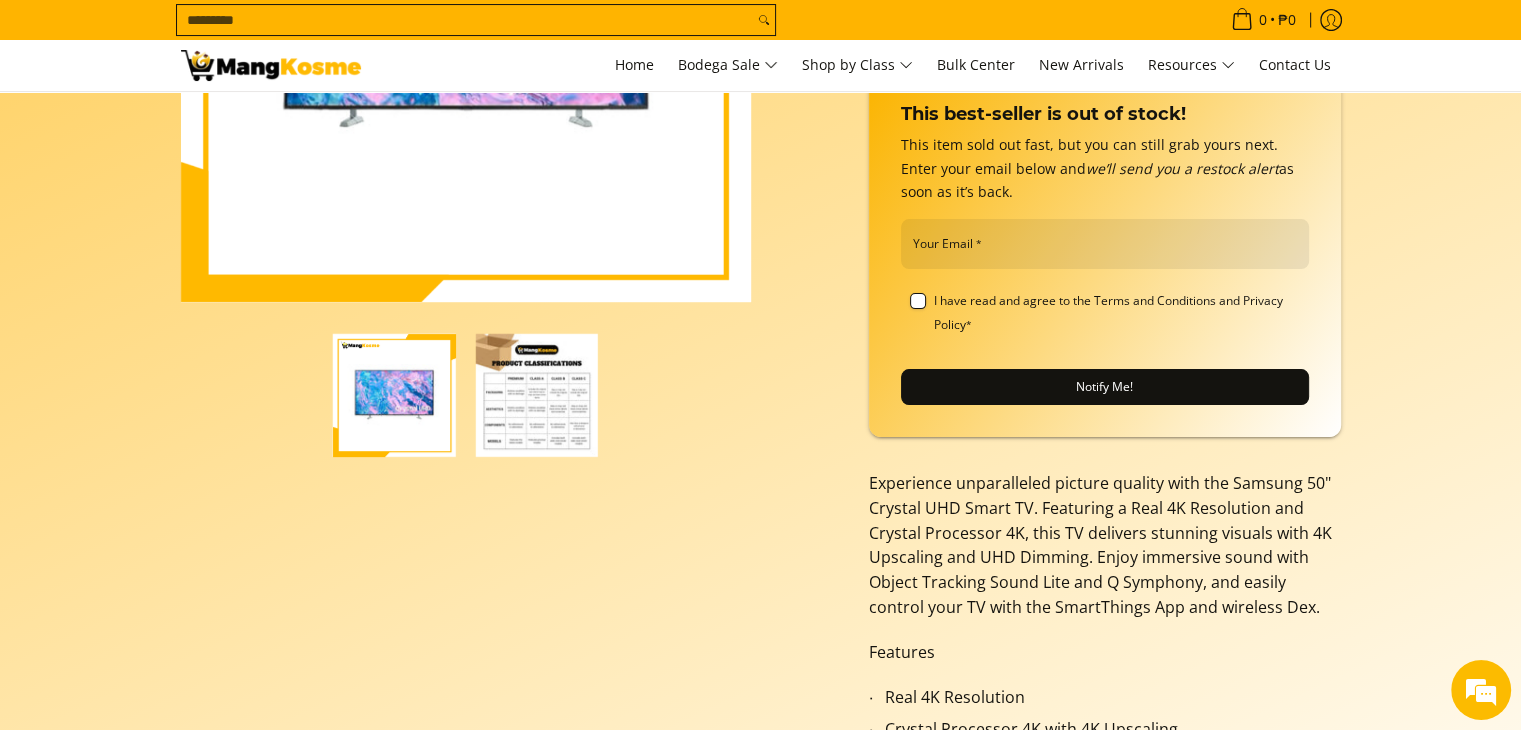 click at bounding box center [537, 395] 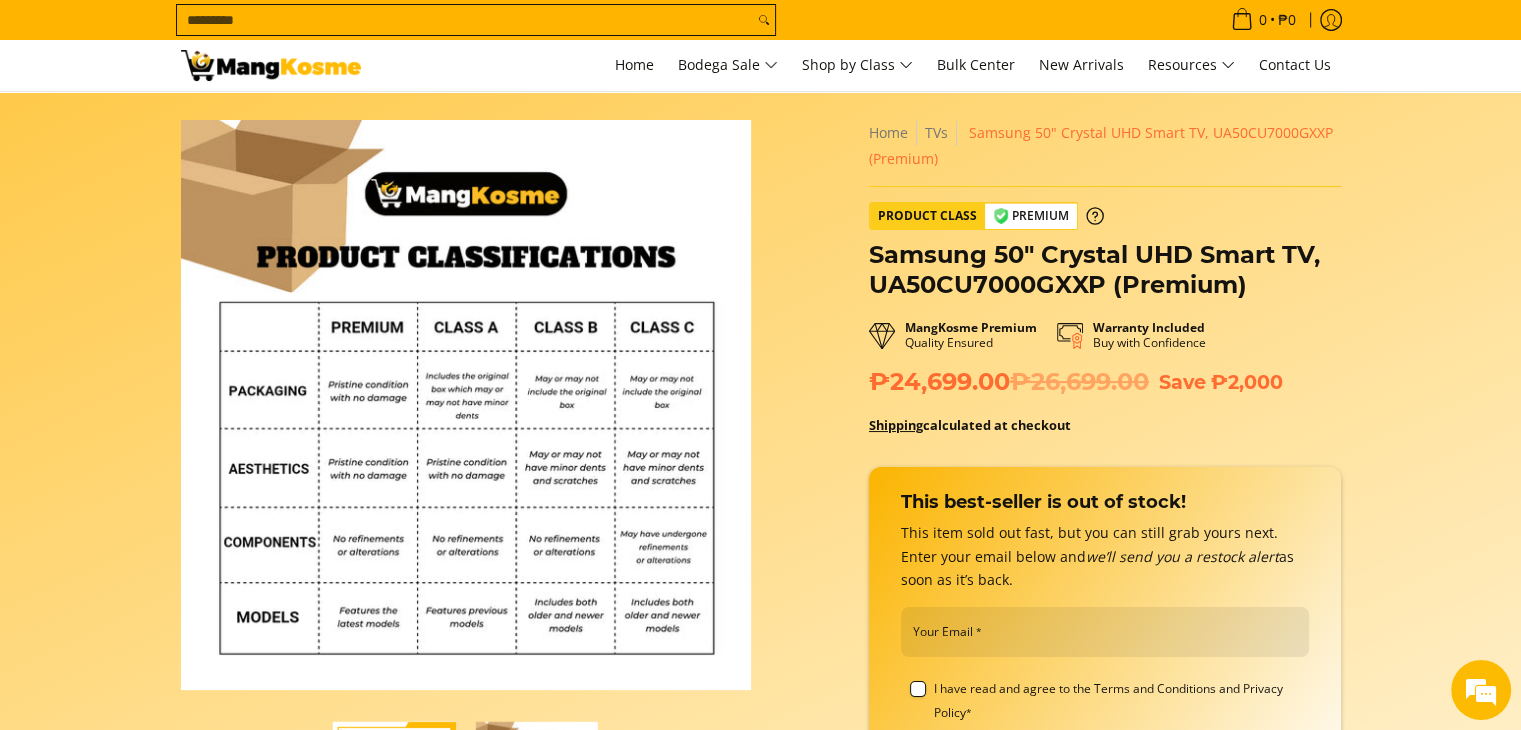 scroll, scrollTop: 0, scrollLeft: 0, axis: both 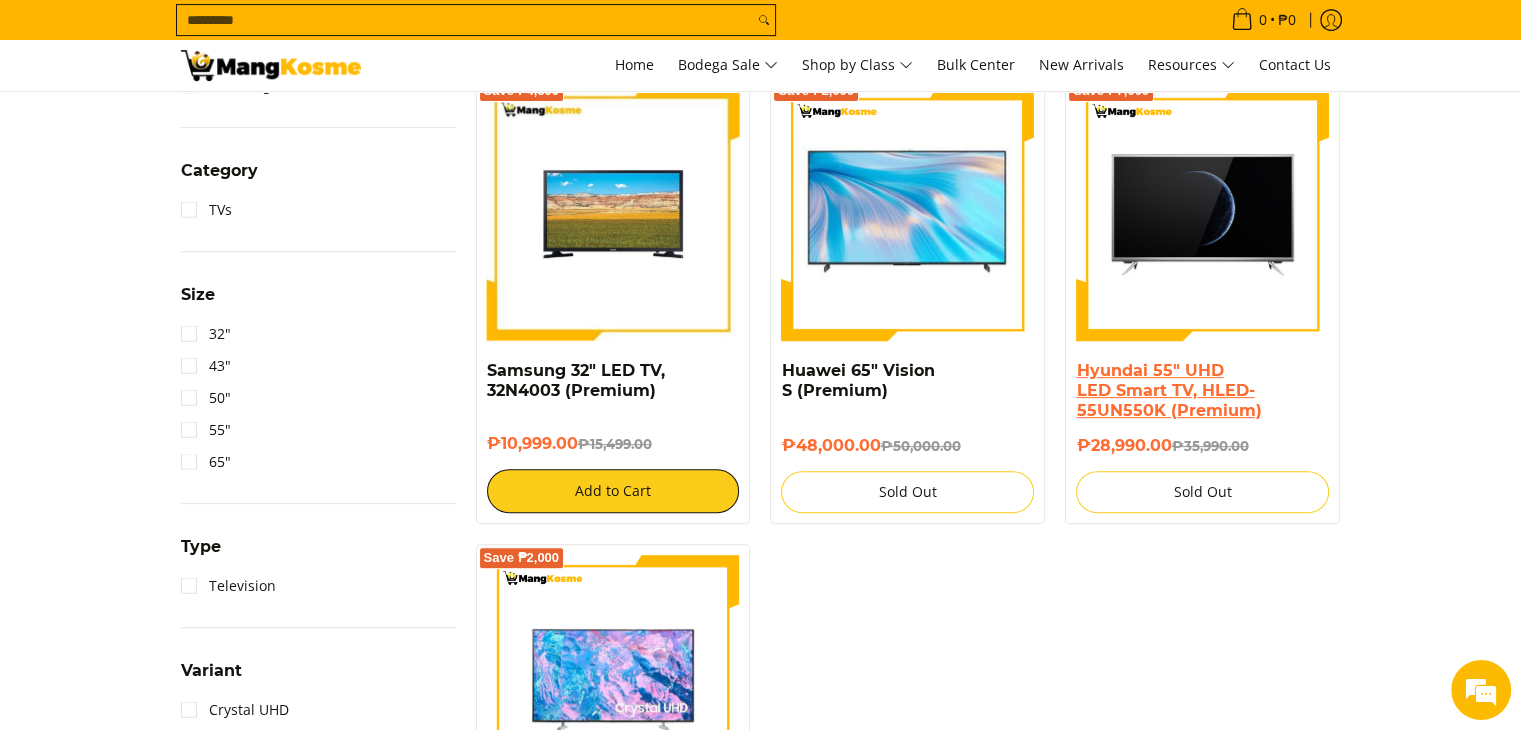 click on "Hyundai 55" UHD LED Smart TV, HLED-55UN550K (Premium)" at bounding box center (1168, 390) 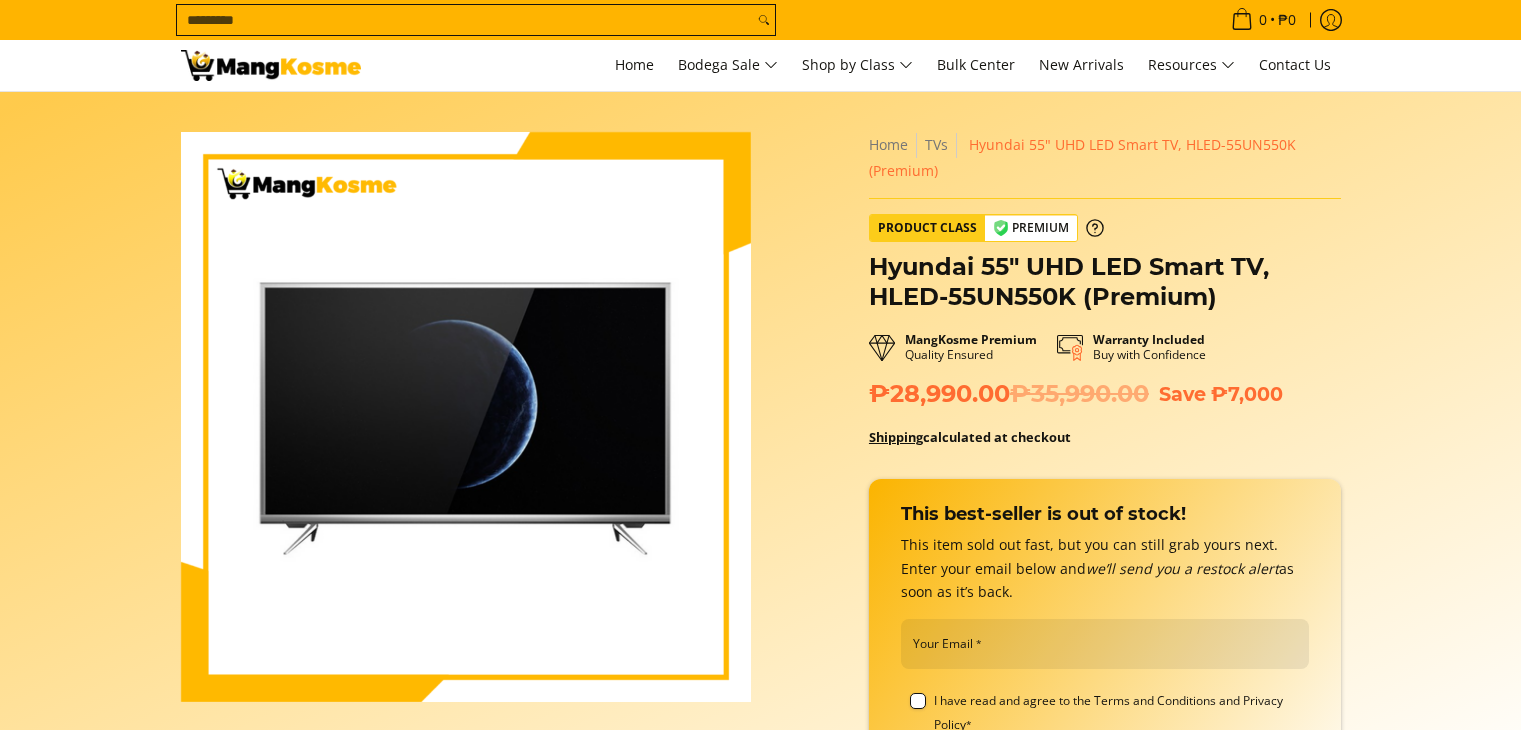 scroll, scrollTop: 0, scrollLeft: 0, axis: both 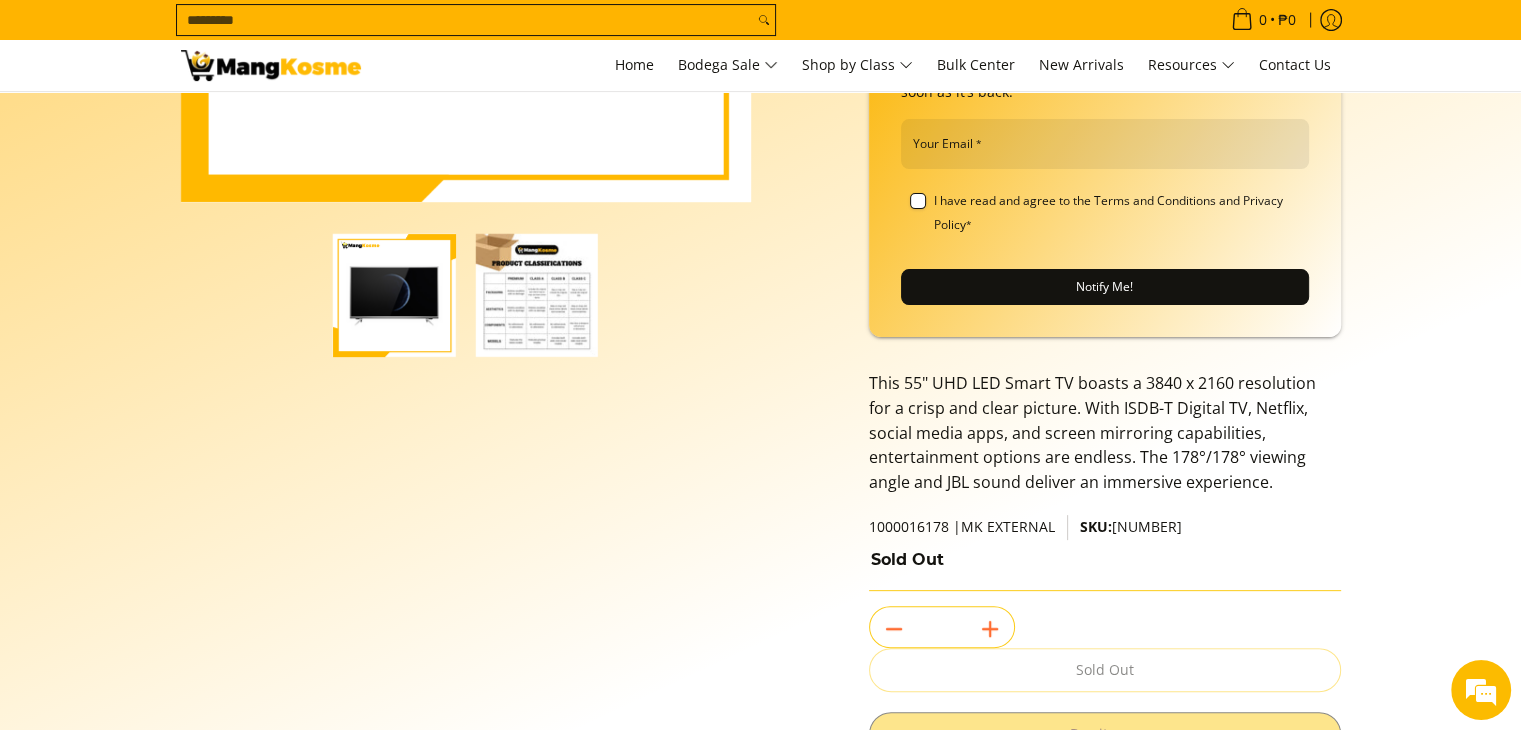 click at bounding box center [537, 295] 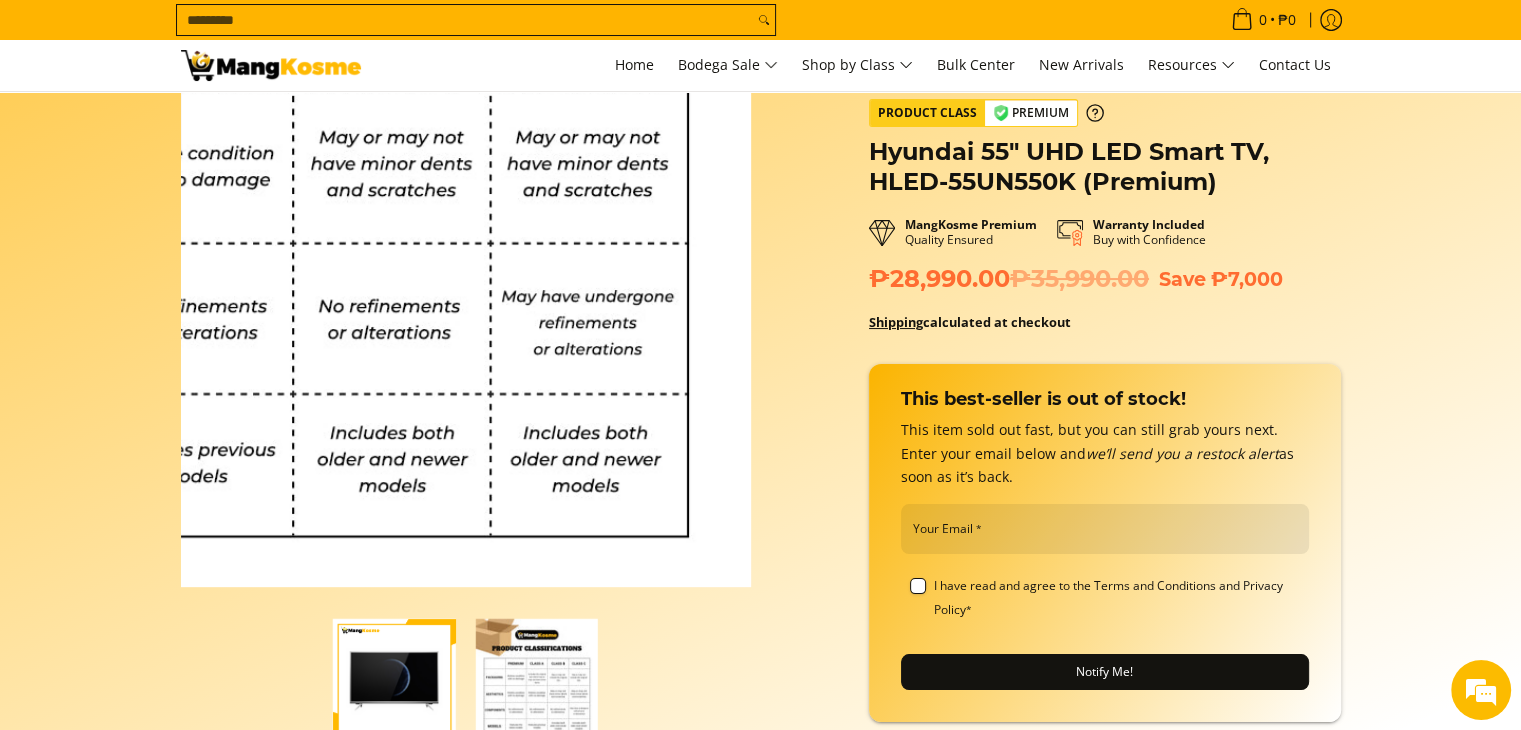 scroll, scrollTop: 200, scrollLeft: 0, axis: vertical 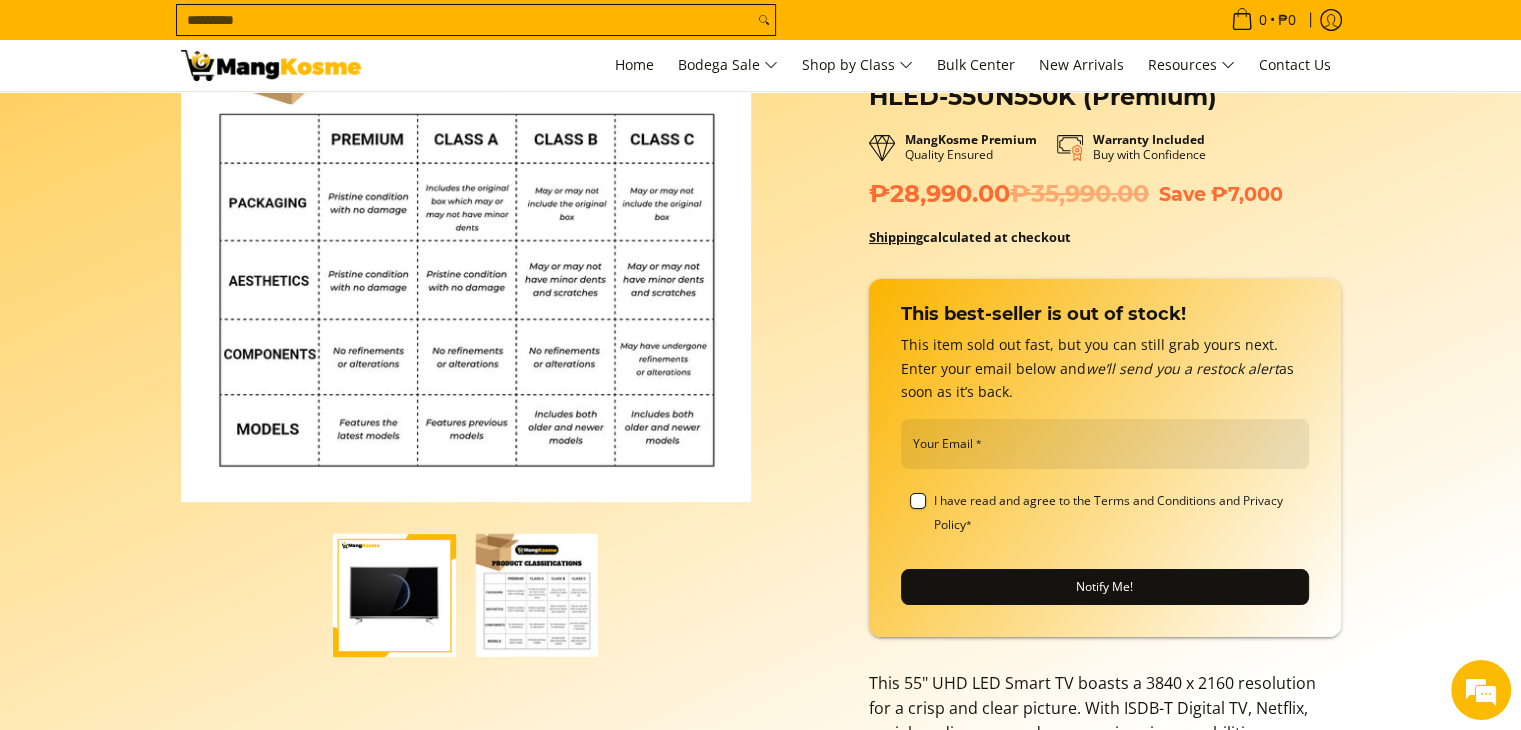 click at bounding box center (394, 595) 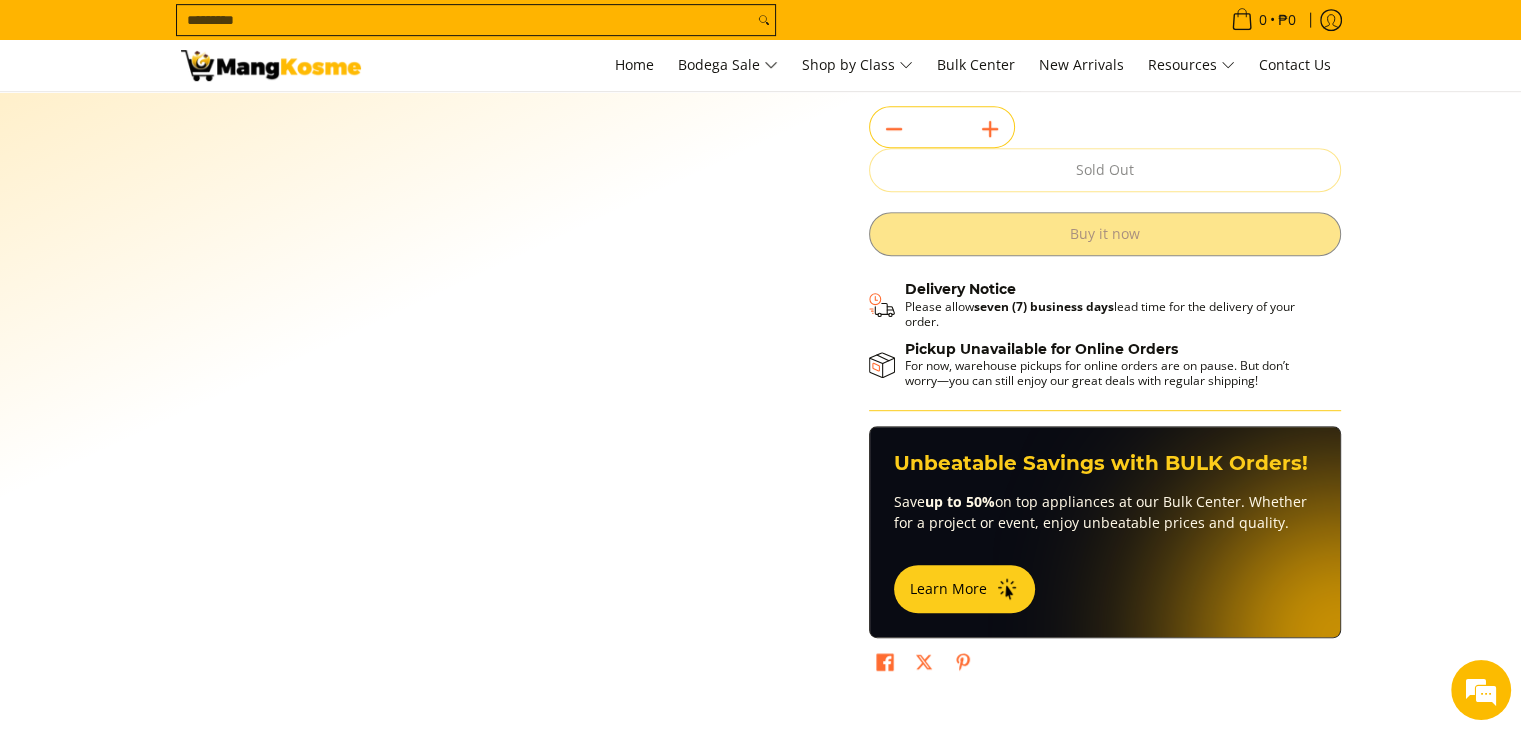 scroll, scrollTop: 500, scrollLeft: 0, axis: vertical 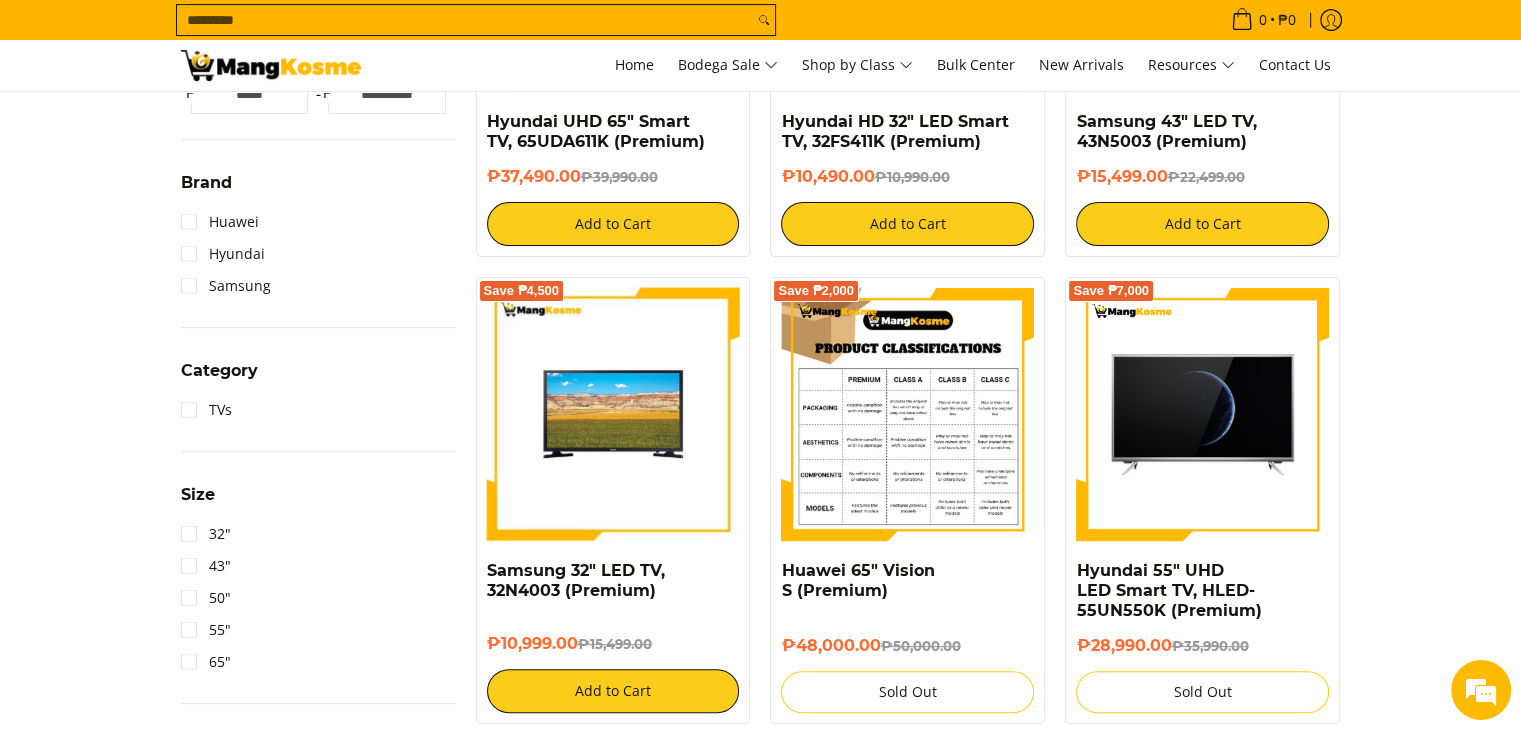 click at bounding box center [907, 414] 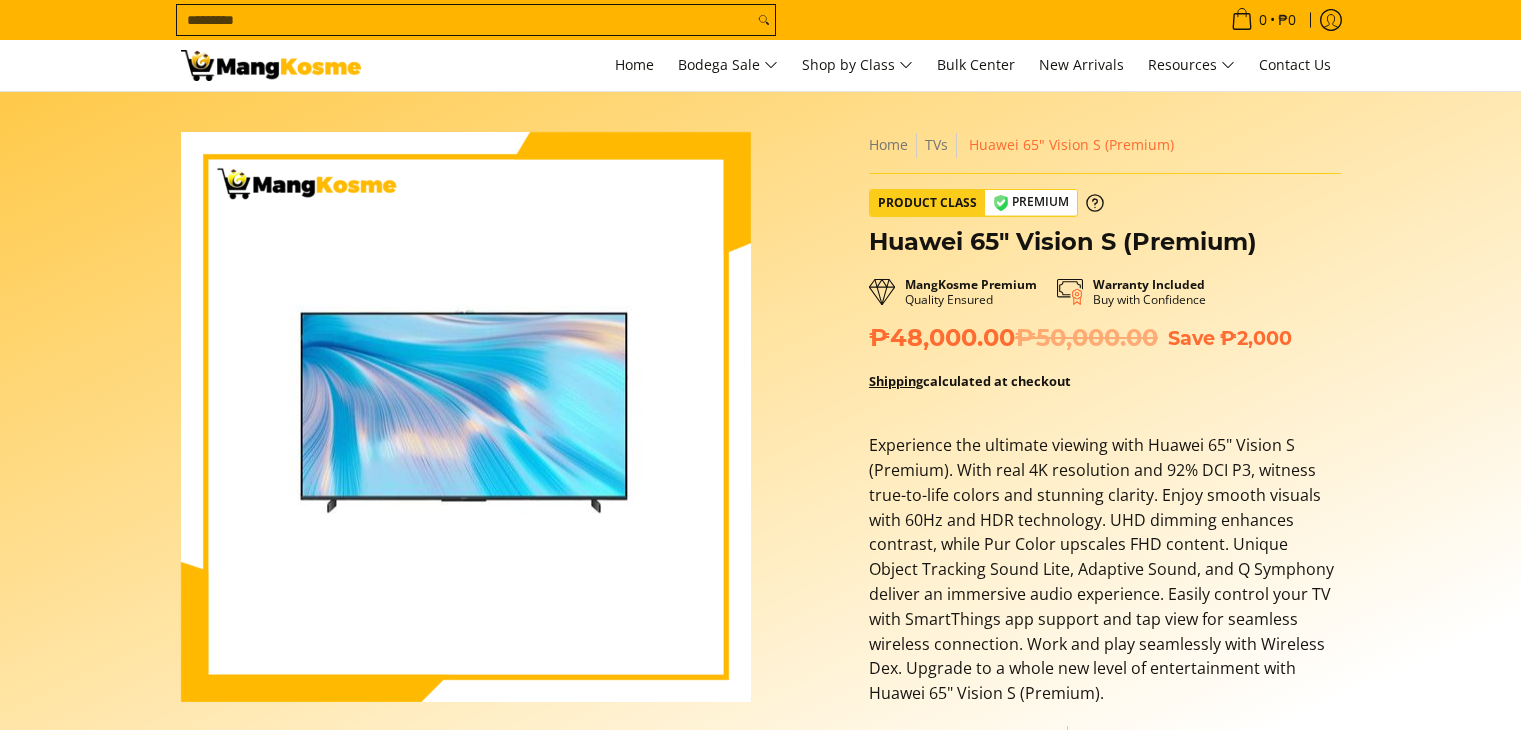 scroll, scrollTop: 0, scrollLeft: 0, axis: both 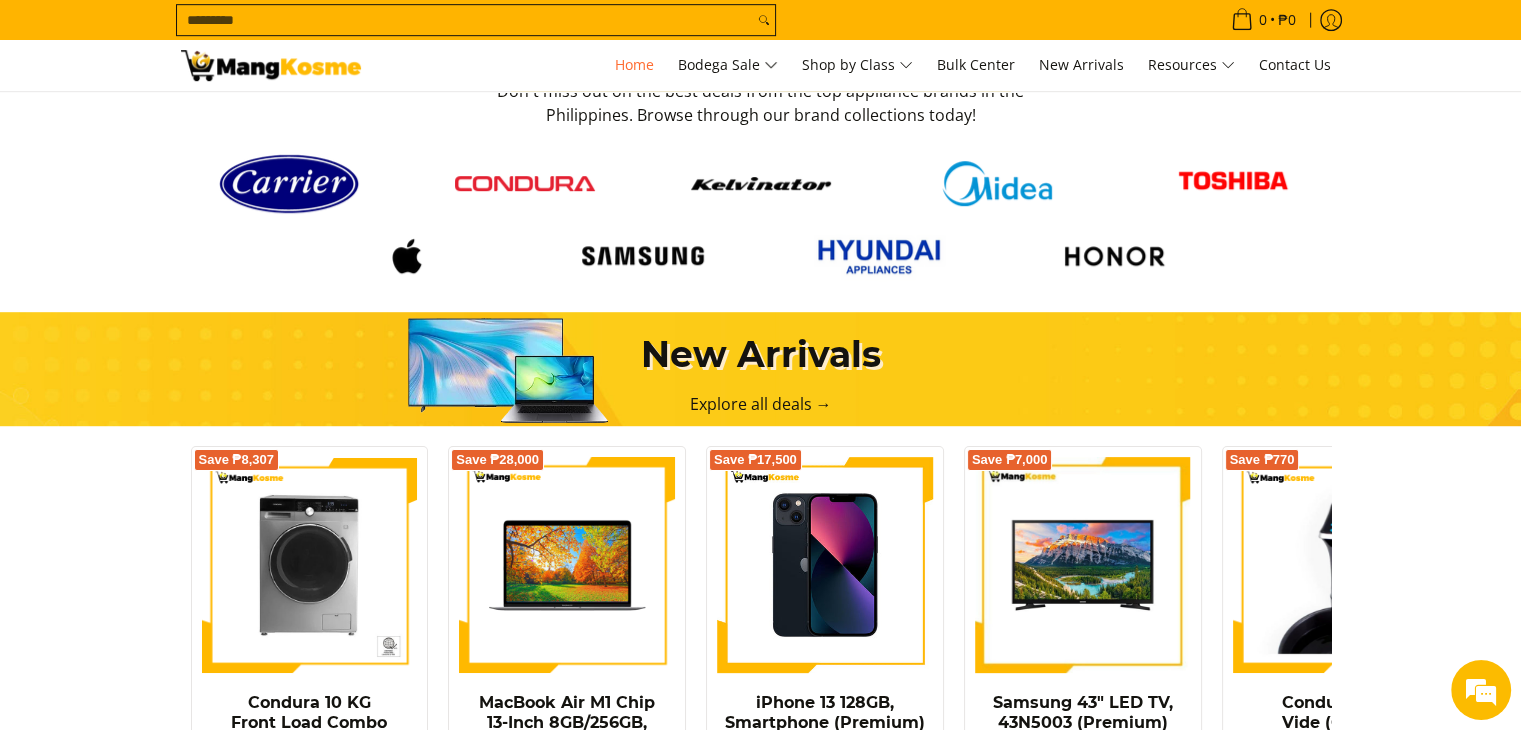 click at bounding box center (1115, 256) 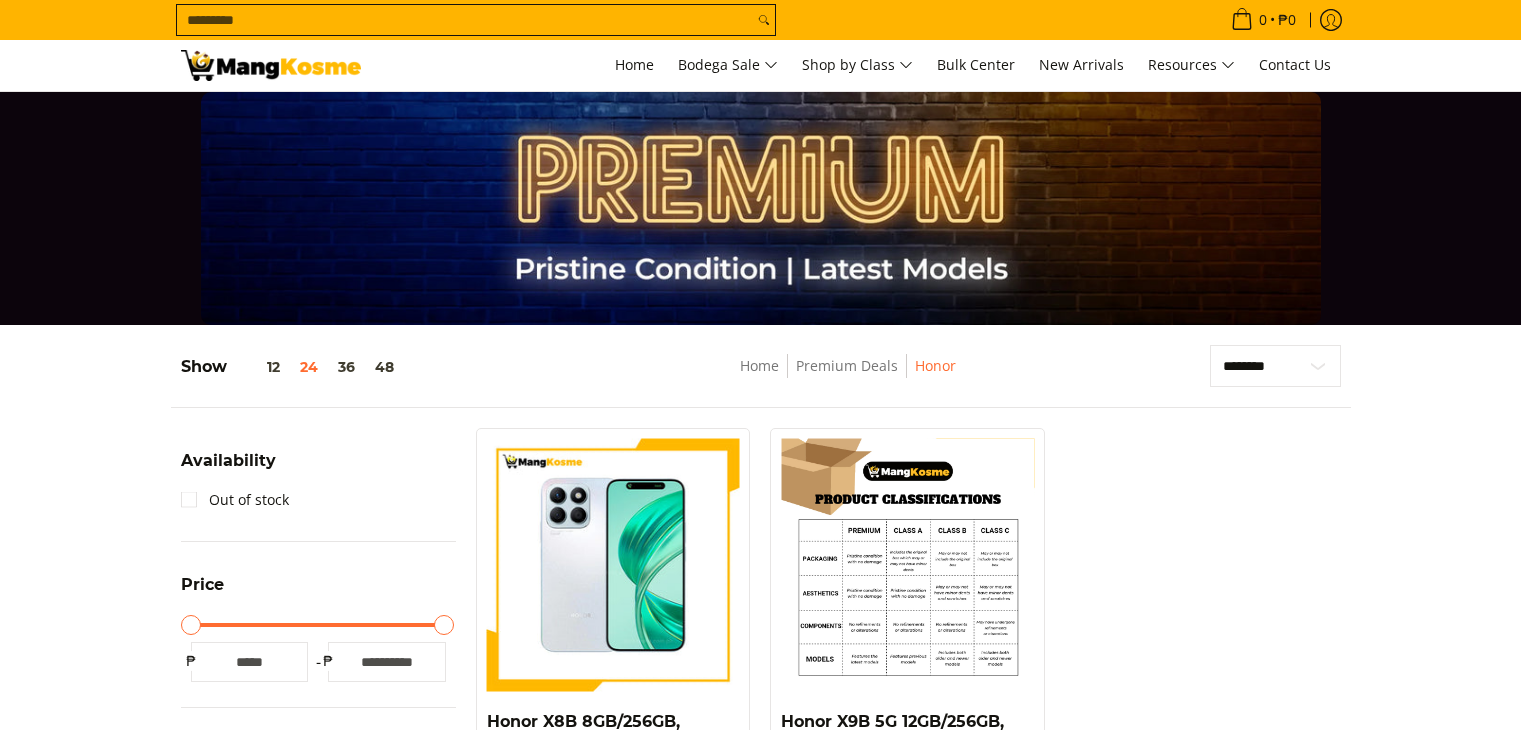 scroll, scrollTop: 200, scrollLeft: 0, axis: vertical 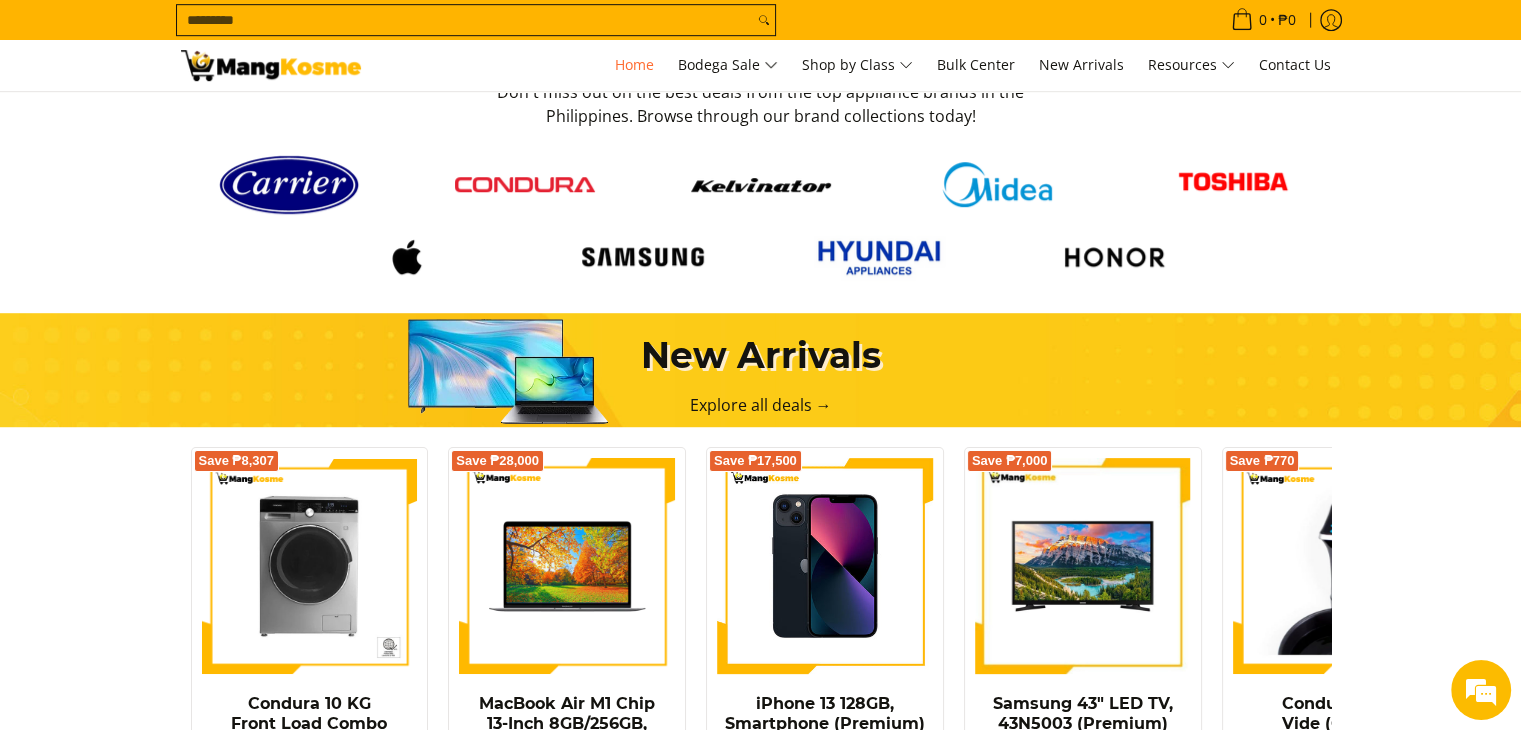 click at bounding box center [407, 257] 